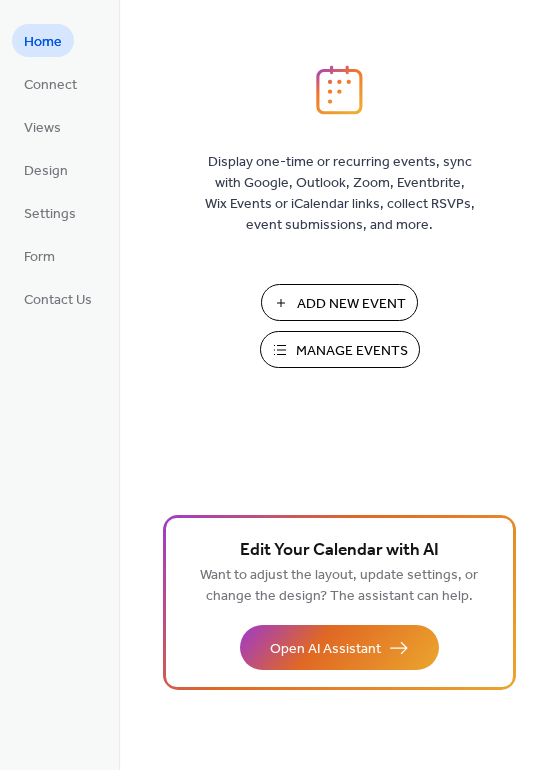 scroll, scrollTop: 0, scrollLeft: 0, axis: both 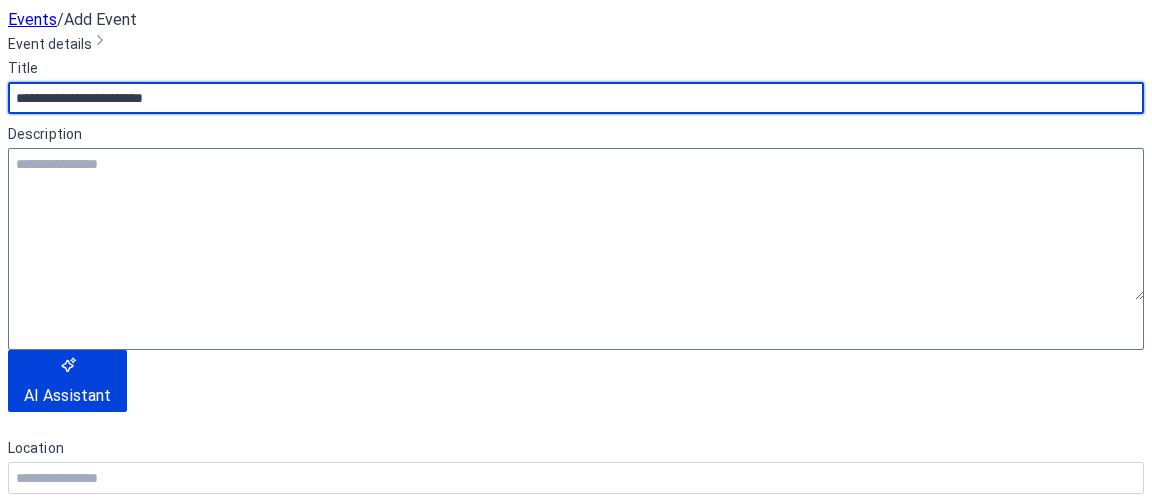 type on "**********" 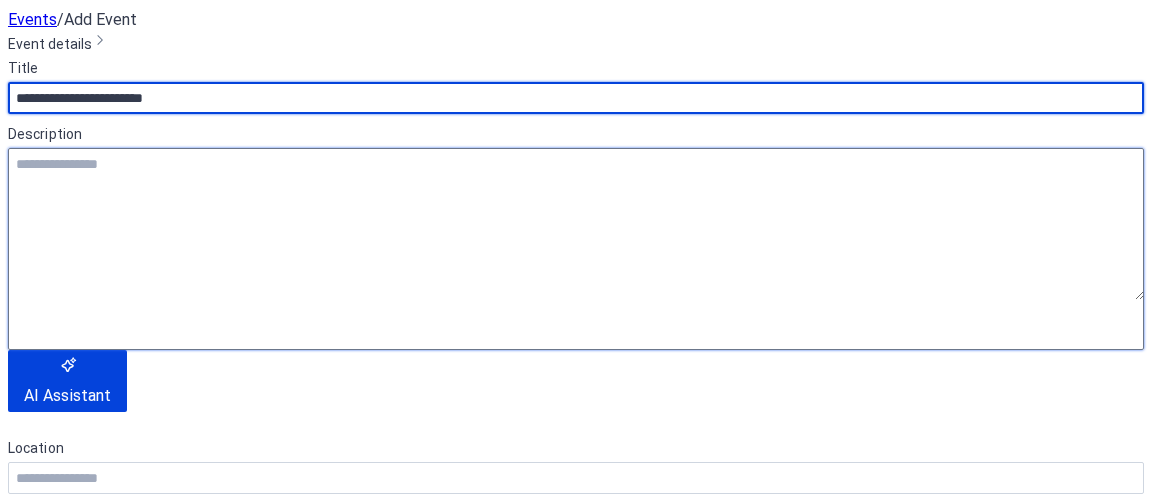 click at bounding box center [576, 224] 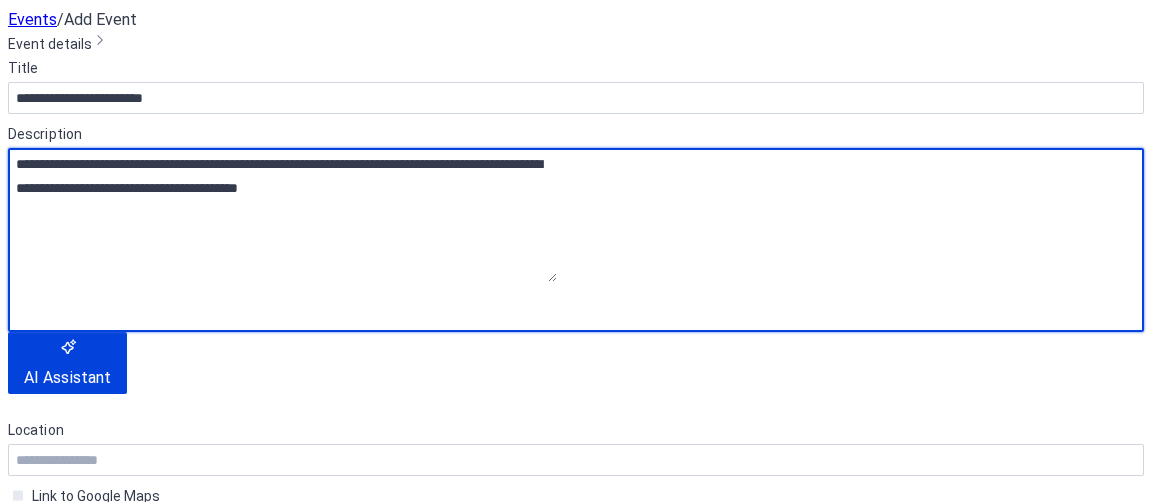 drag, startPoint x: 286, startPoint y: 265, endPoint x: 50, endPoint y: 247, distance: 236.68544 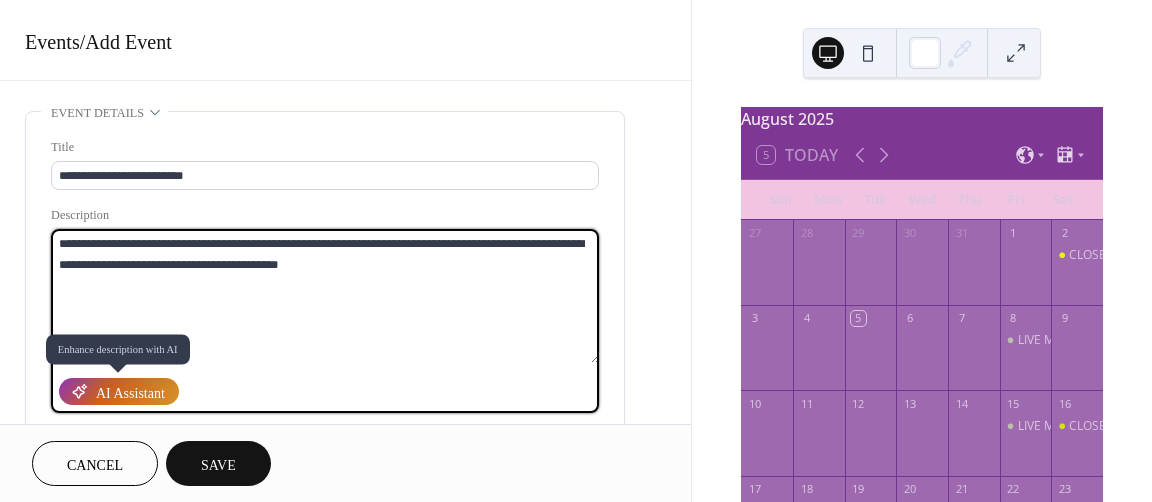 type on "**********" 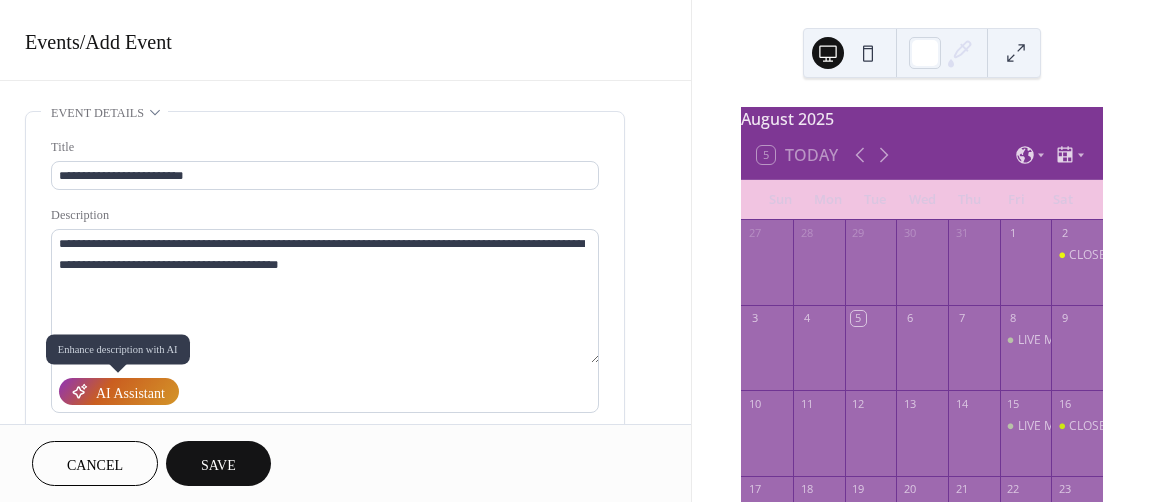 click on "AI Assistant" at bounding box center [130, 393] 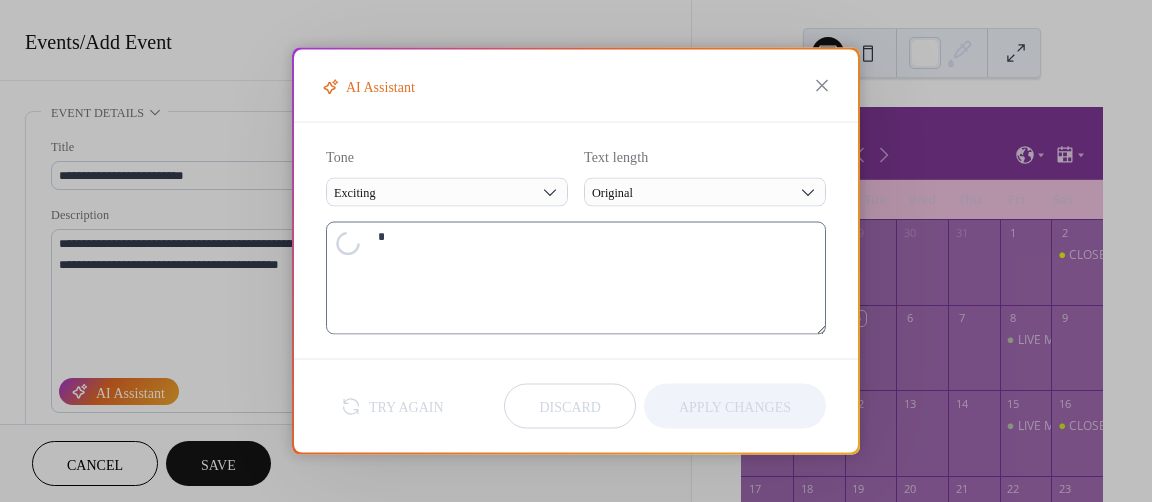 type on "**********" 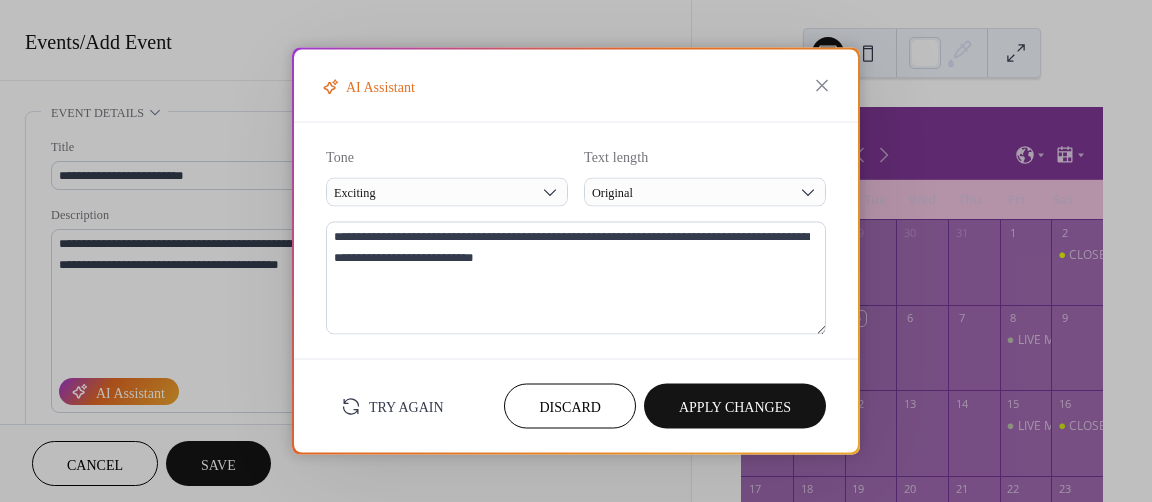 click on "Try Again" at bounding box center [406, 407] 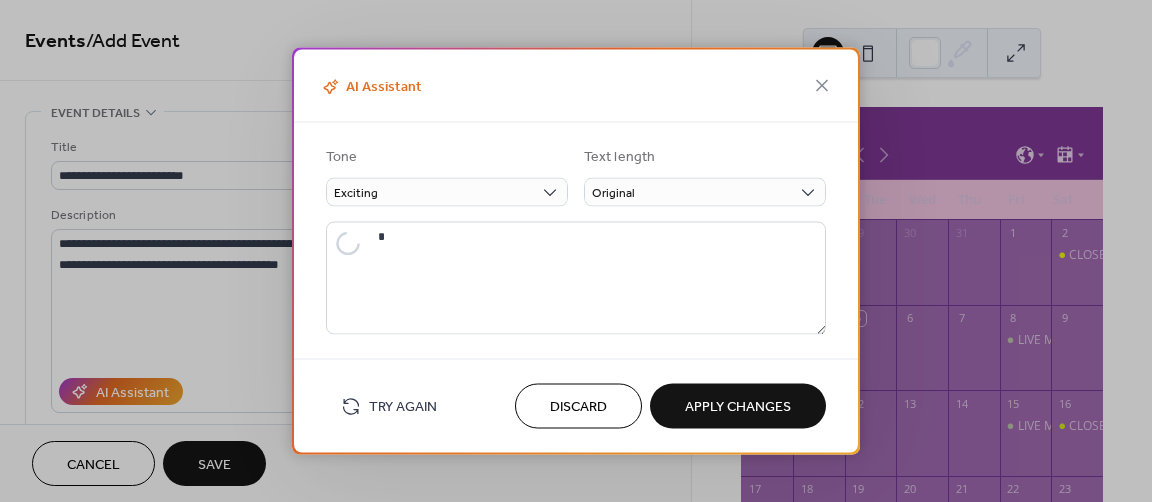 type on "**********" 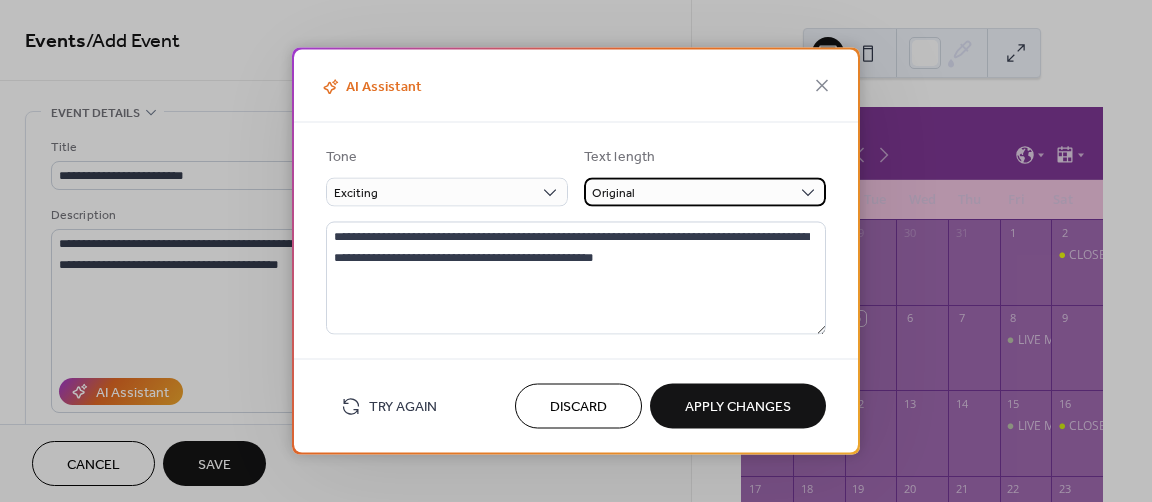 click on "Original" at bounding box center [705, 192] 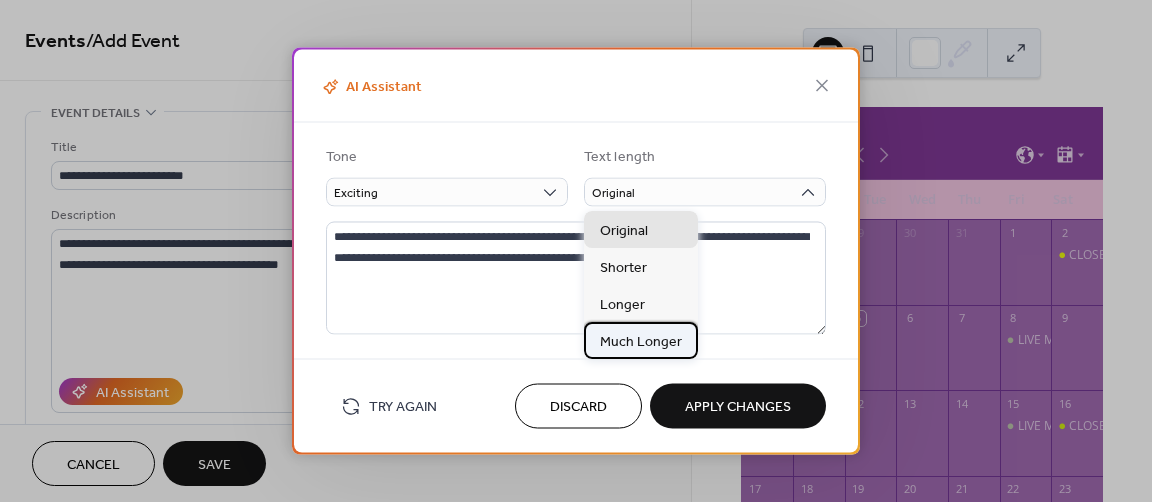 click on "Much Longer" at bounding box center [641, 340] 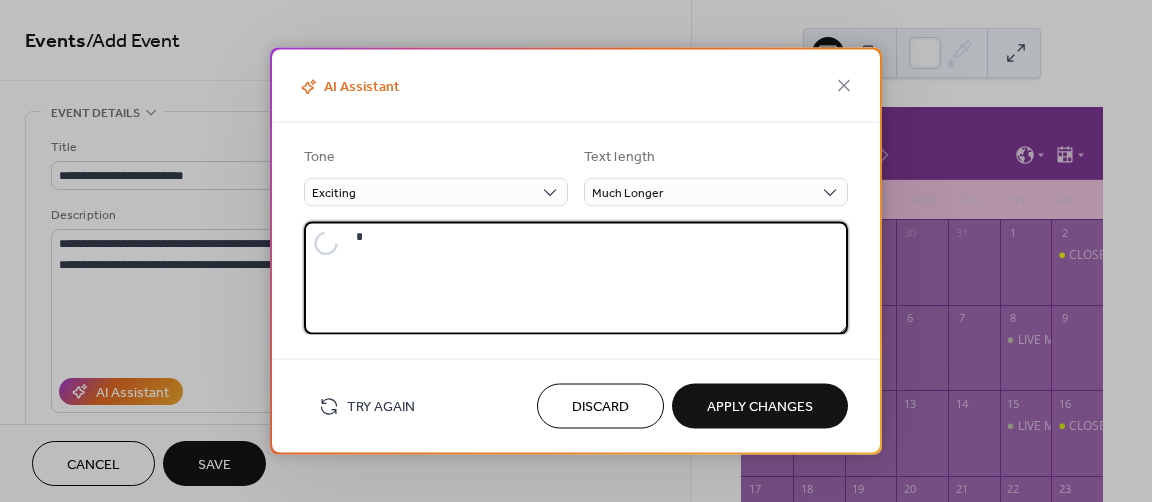 click at bounding box center (598, 278) 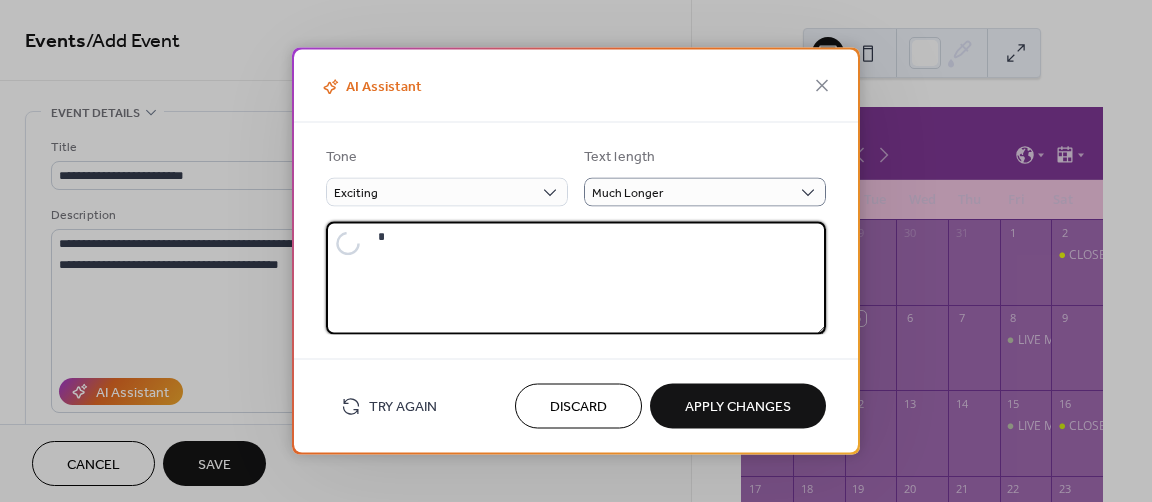 type on "**********" 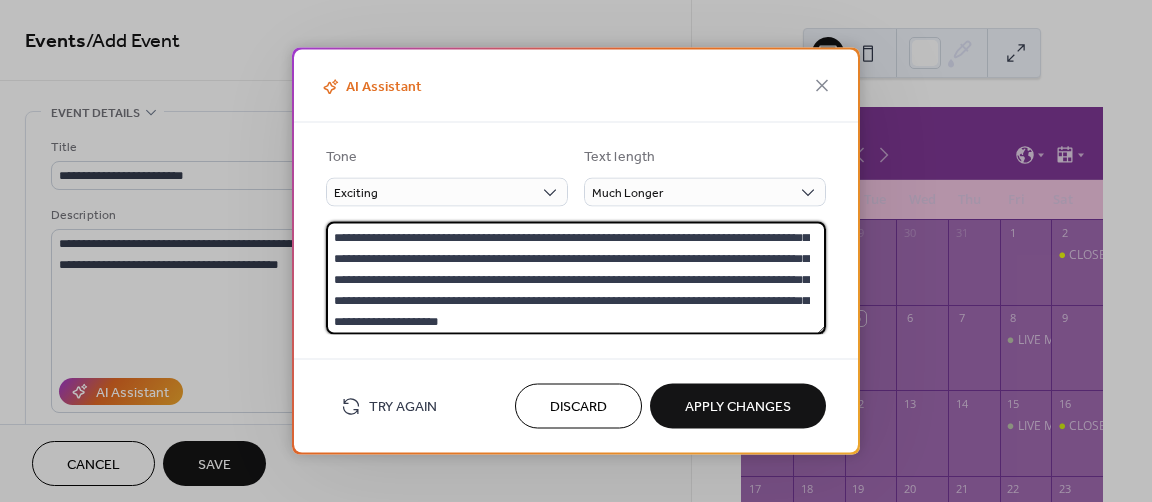 scroll, scrollTop: 104, scrollLeft: 0, axis: vertical 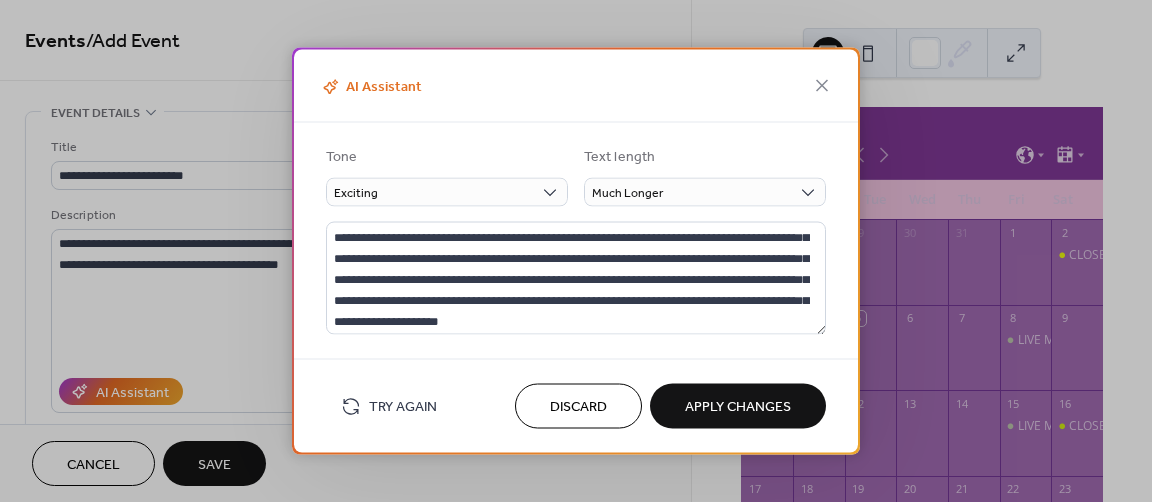 click on "Apply Changes" at bounding box center [738, 407] 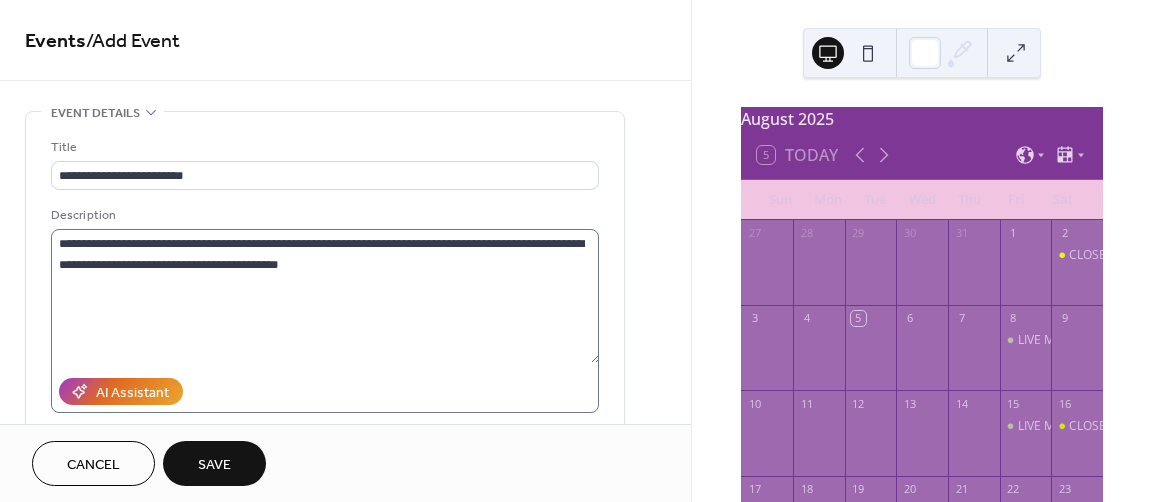 scroll, scrollTop: 62, scrollLeft: 0, axis: vertical 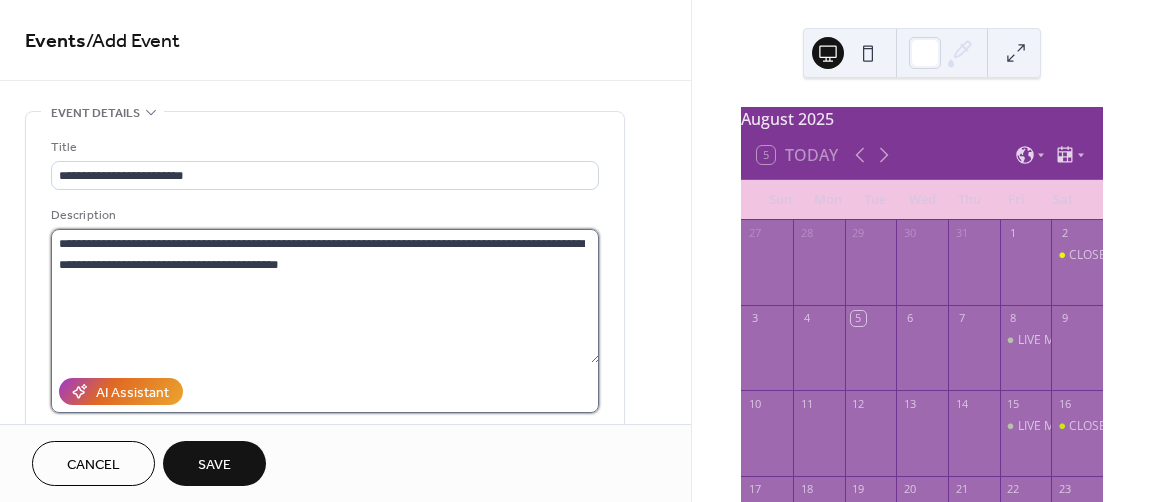 click on "**********" at bounding box center [325, 296] 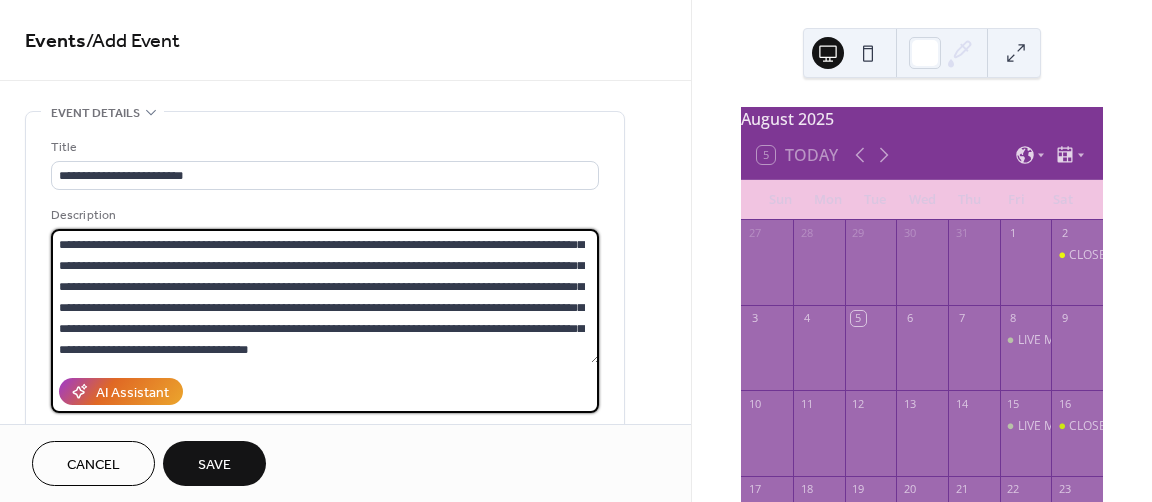scroll, scrollTop: 102, scrollLeft: 0, axis: vertical 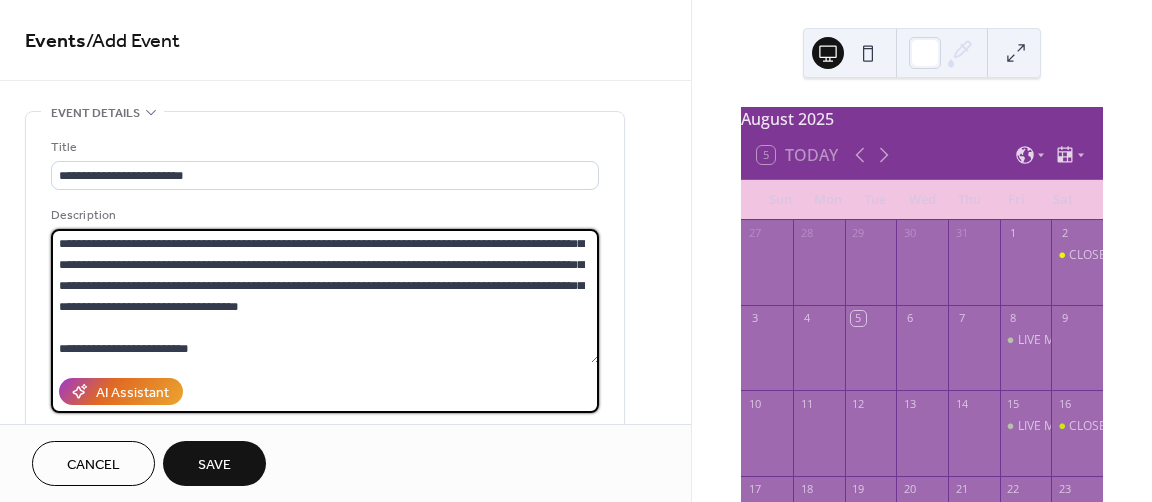 drag, startPoint x: 196, startPoint y: 352, endPoint x: 130, endPoint y: 353, distance: 66.007576 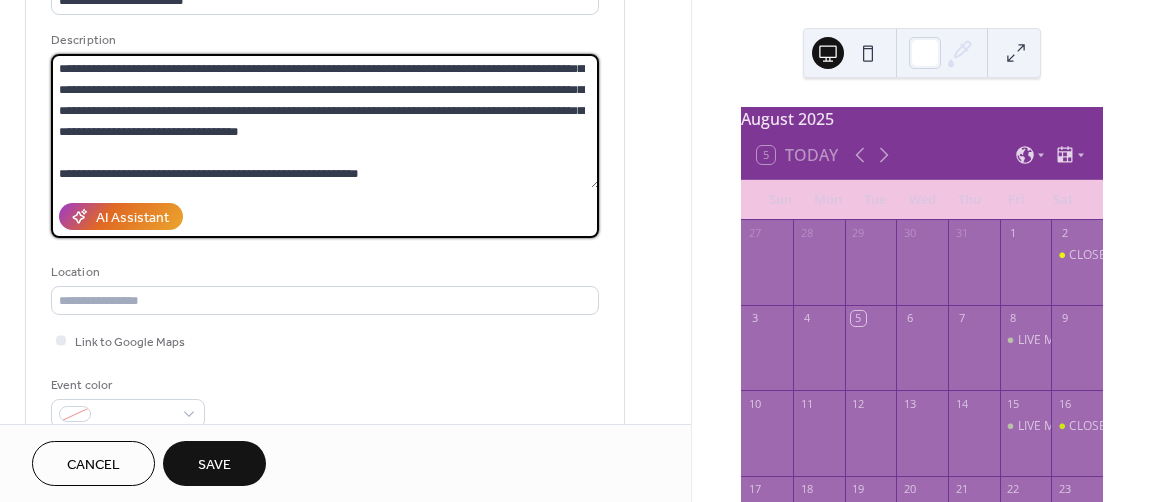 scroll, scrollTop: 191, scrollLeft: 0, axis: vertical 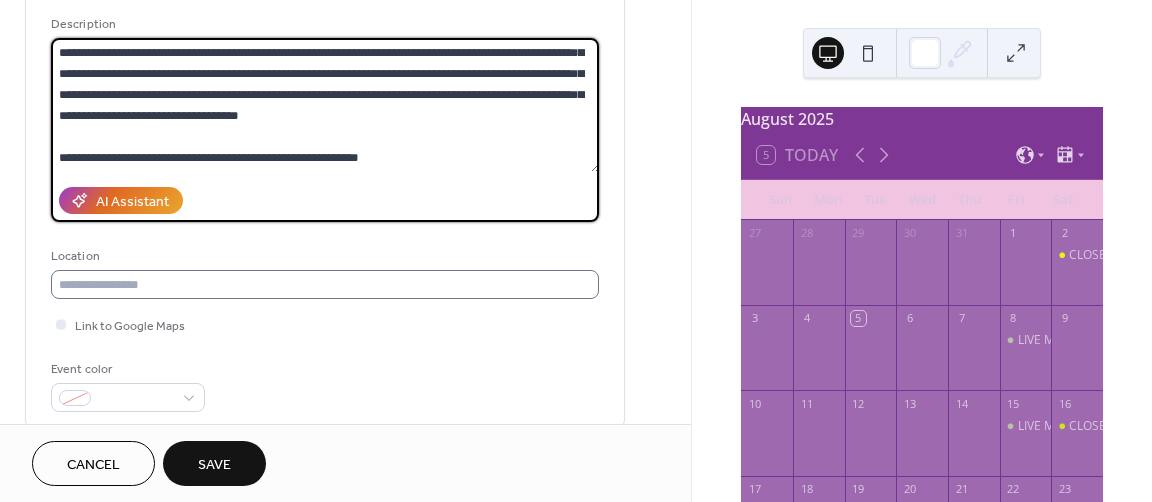 type on "**********" 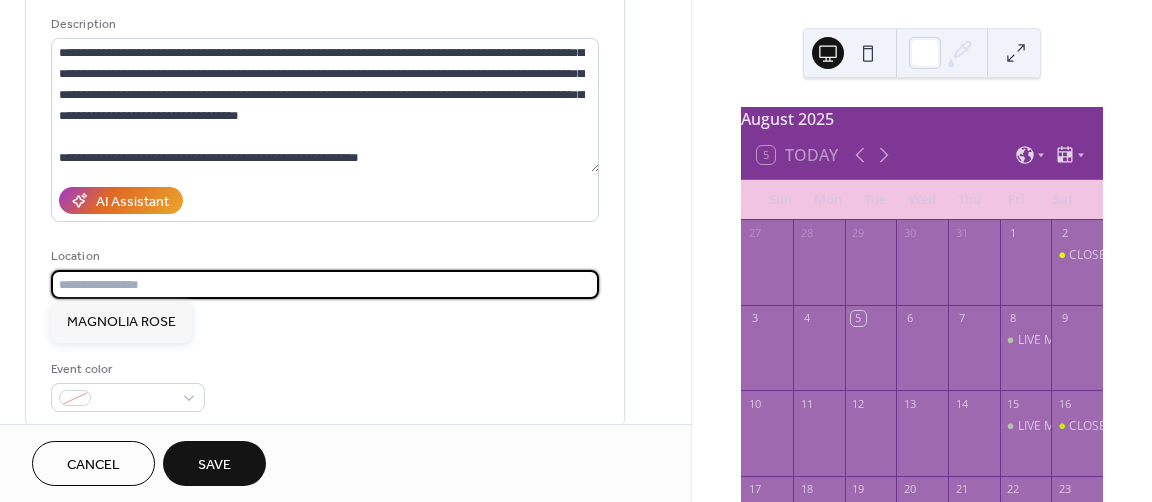 click at bounding box center (325, 284) 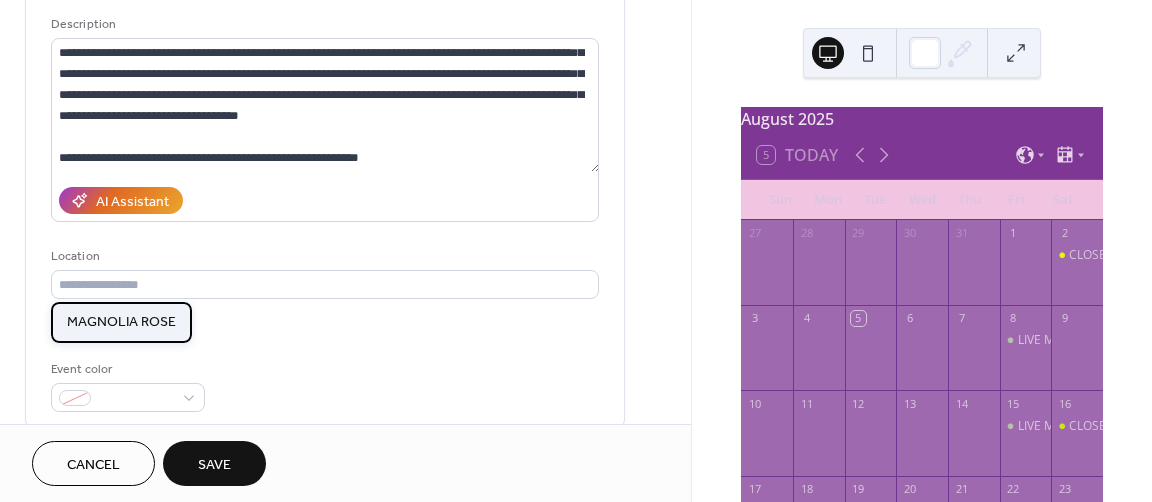 click on "MAGNOLIA ROSE" at bounding box center (121, 322) 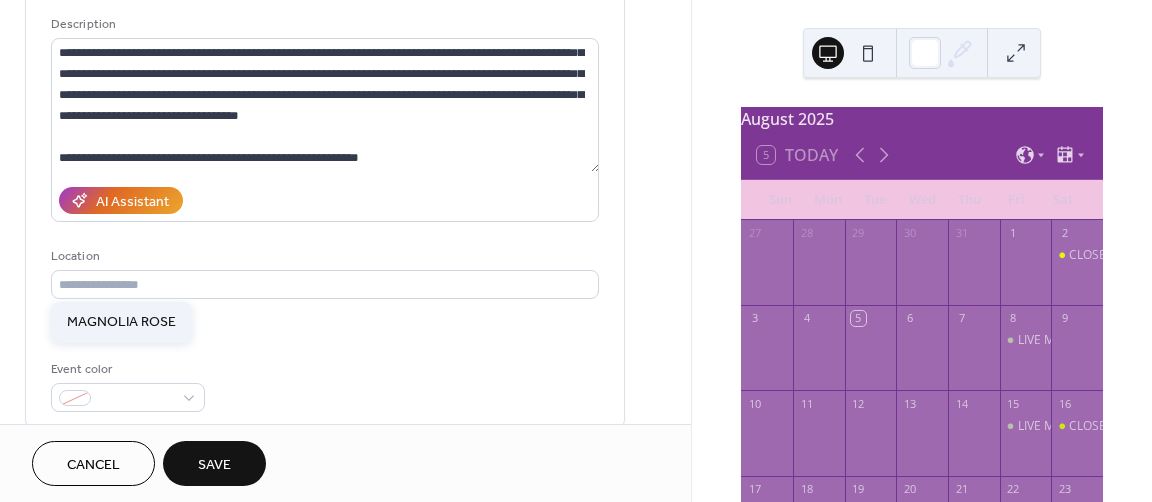 type on "**********" 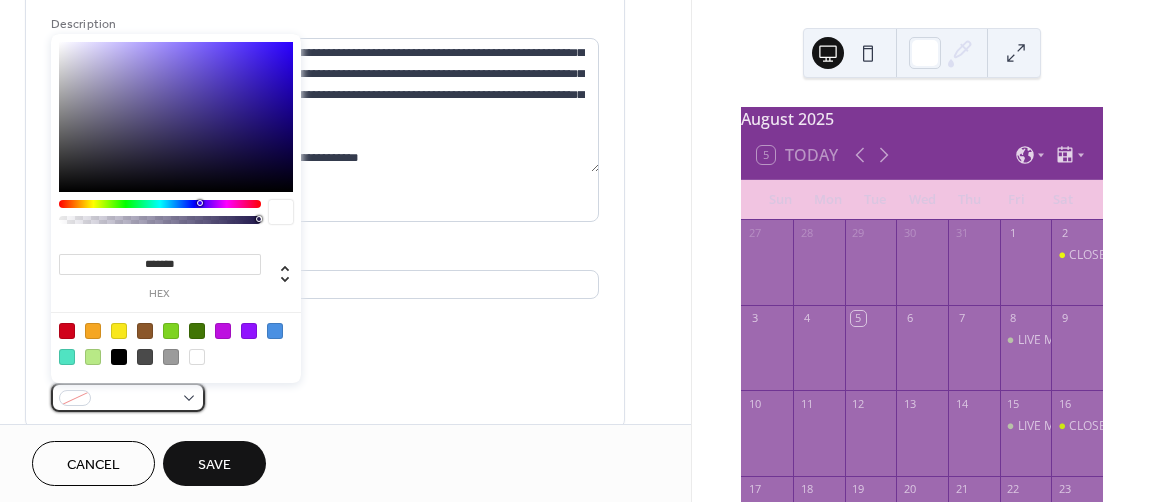 click at bounding box center [128, 397] 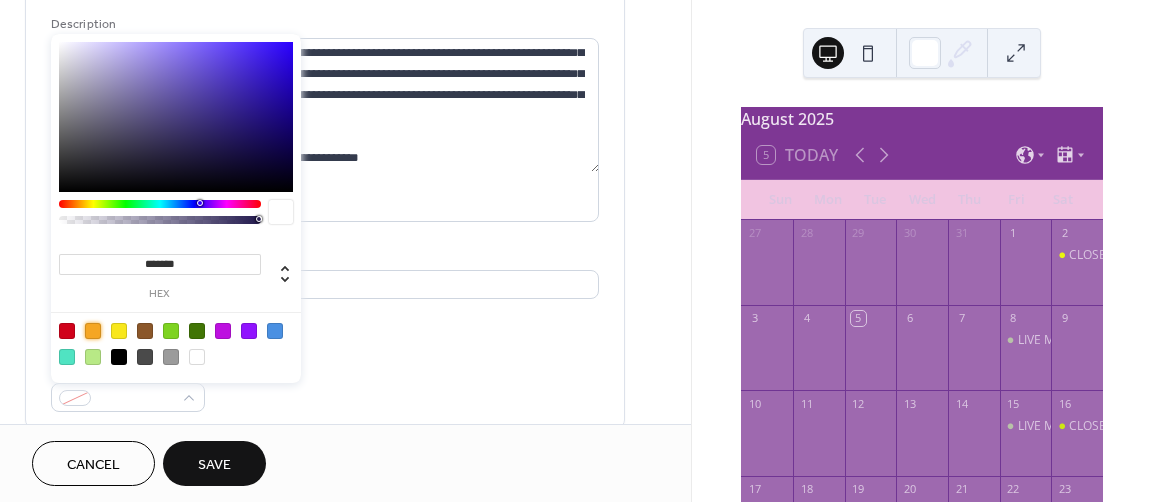 click at bounding box center [93, 331] 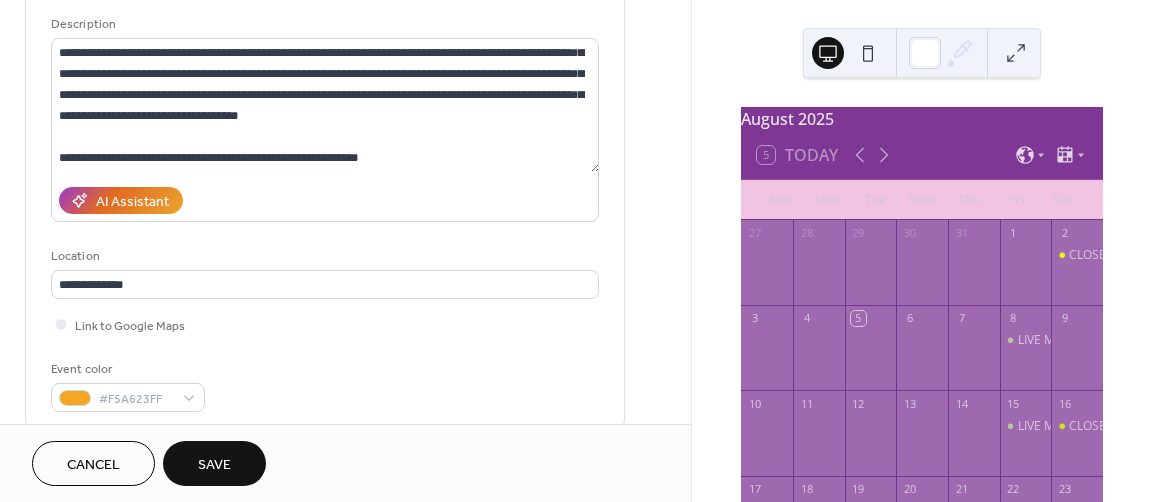 click on "**********" at bounding box center [345, 562] 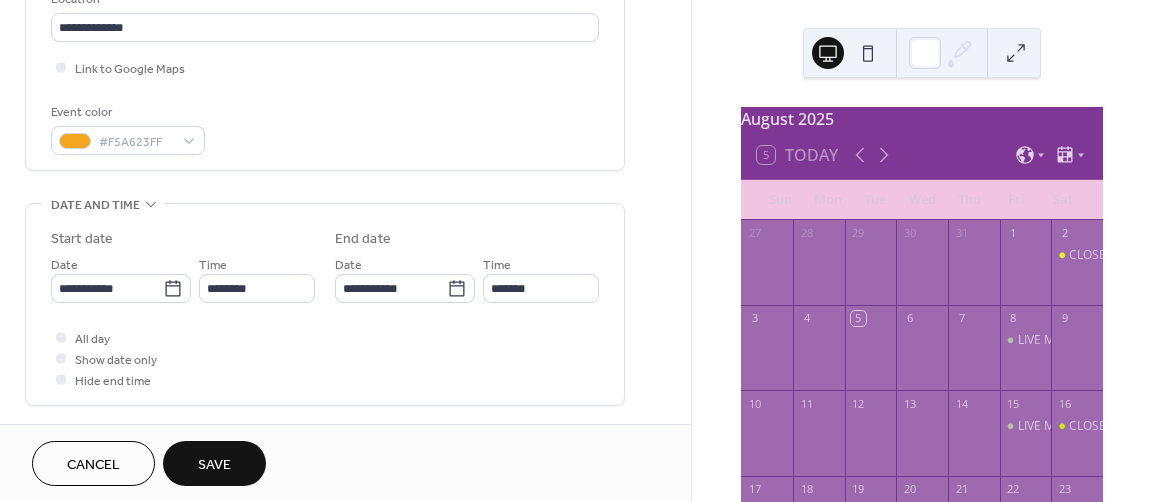 scroll, scrollTop: 449, scrollLeft: 0, axis: vertical 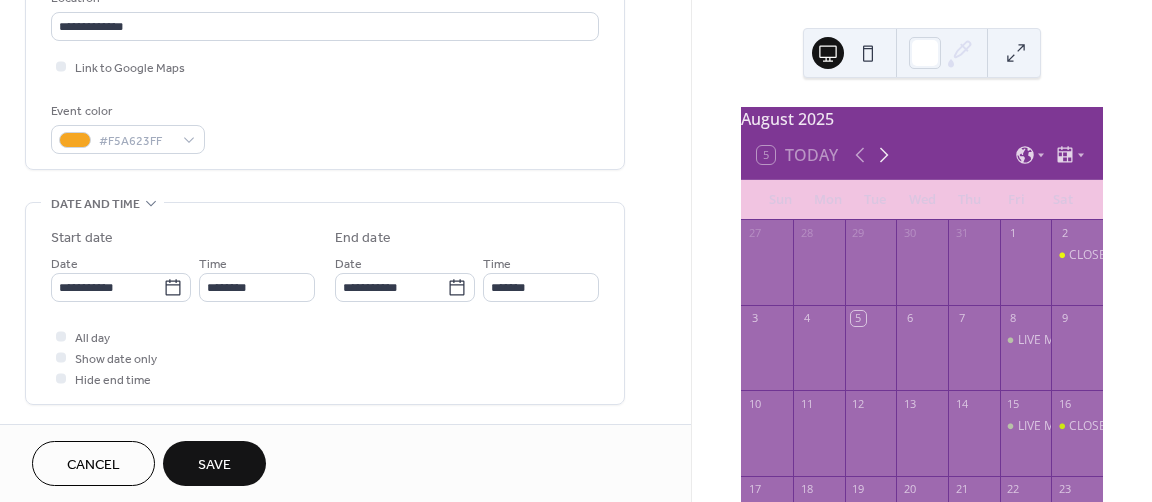click 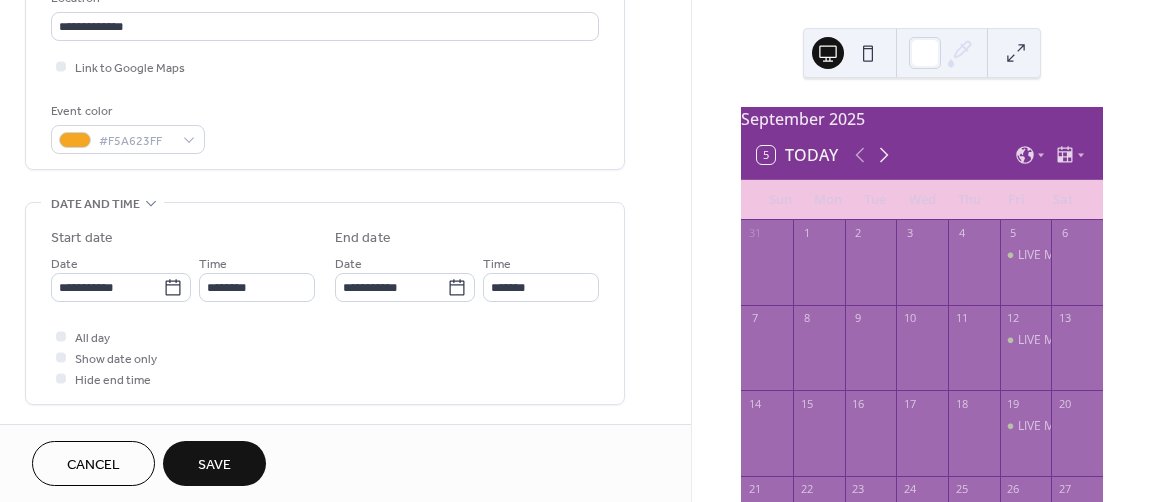 click 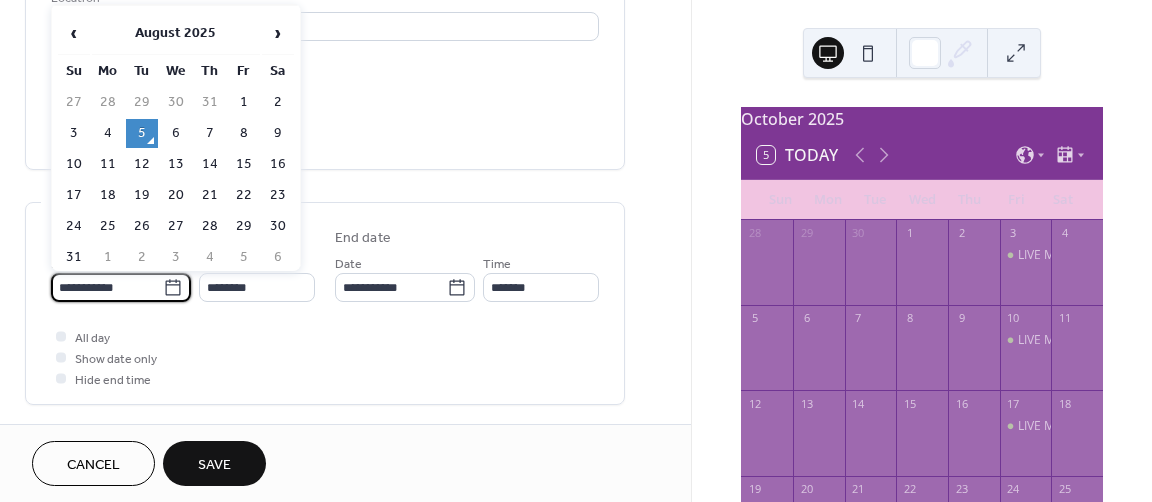 click on "**********" at bounding box center [107, 287] 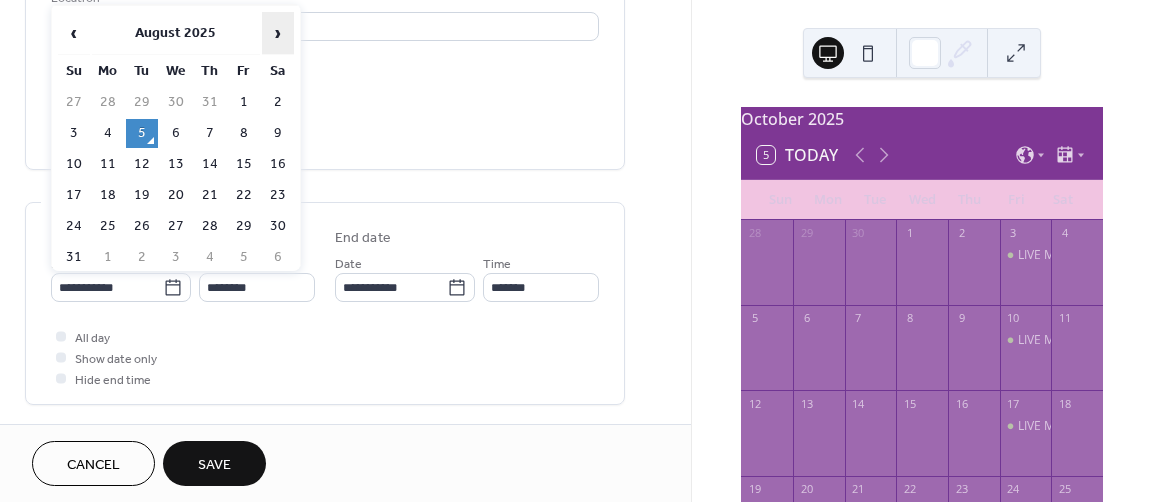 click on "›" at bounding box center [278, 33] 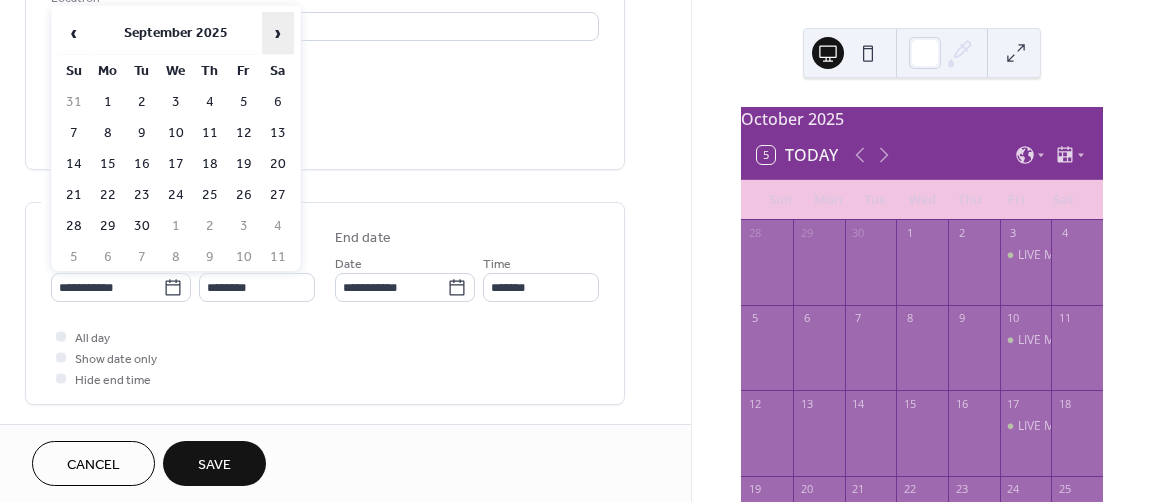 click on "›" at bounding box center (278, 33) 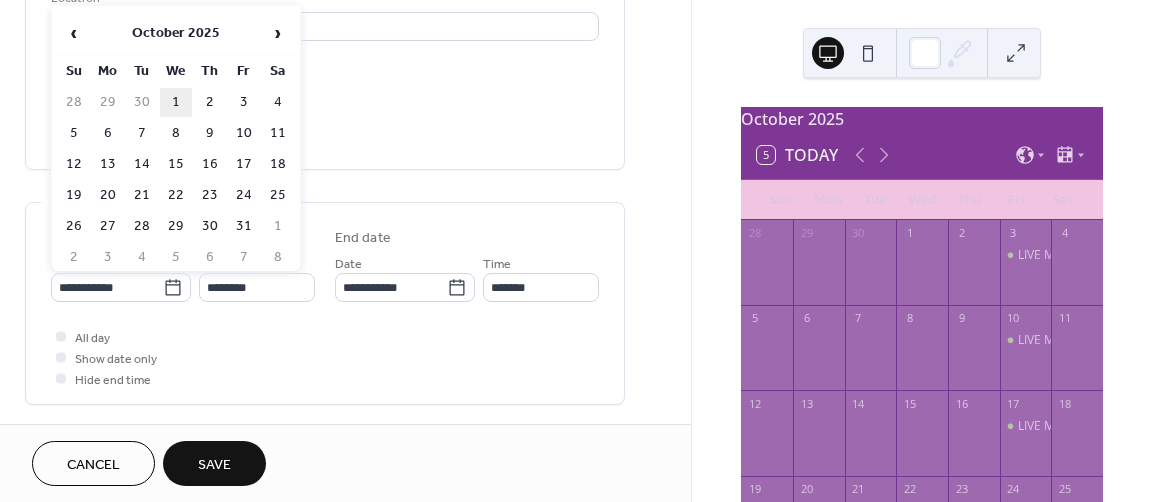 click on "1" at bounding box center [176, 102] 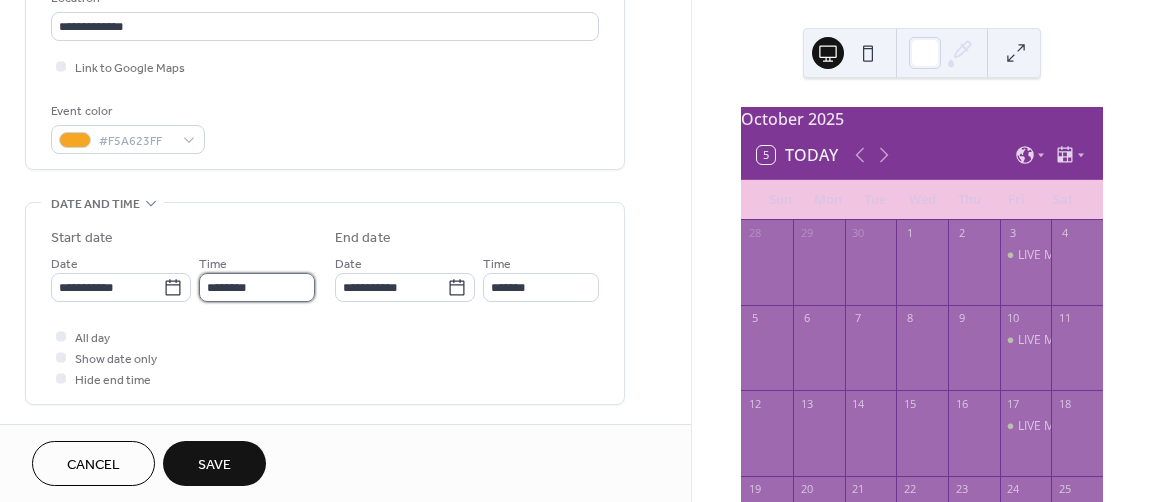 click on "********" at bounding box center (257, 287) 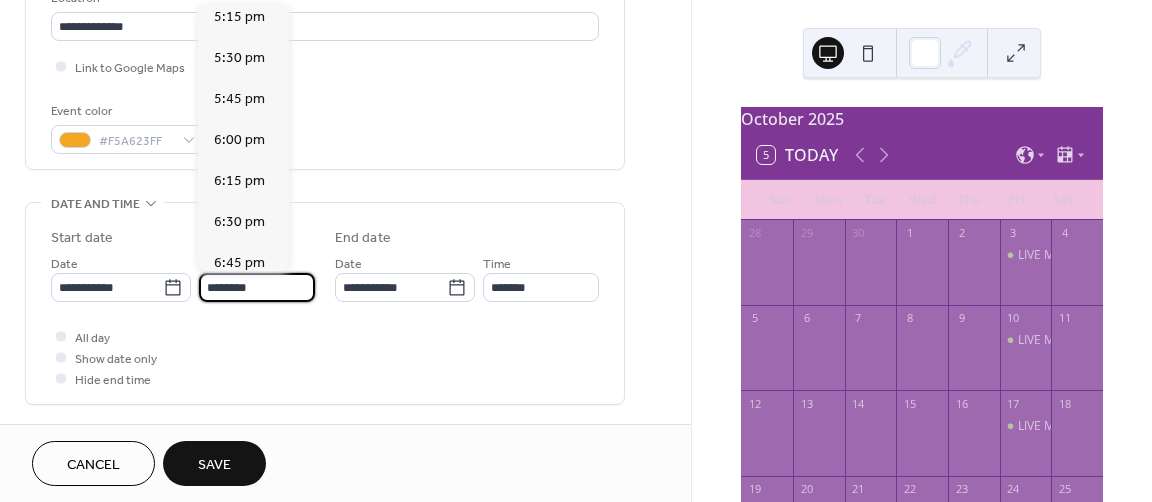 scroll, scrollTop: 2838, scrollLeft: 0, axis: vertical 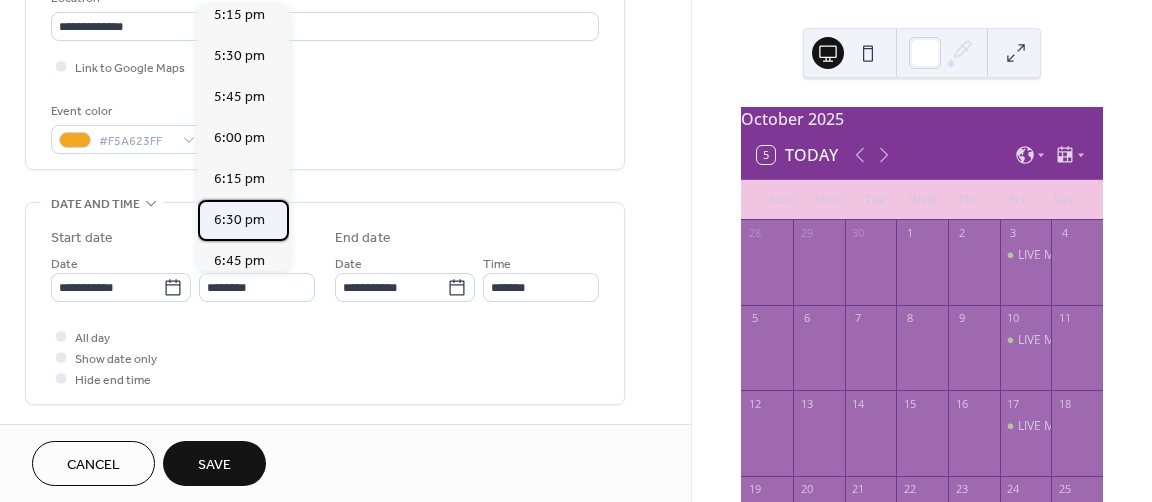 click on "6:30 pm" at bounding box center (239, 220) 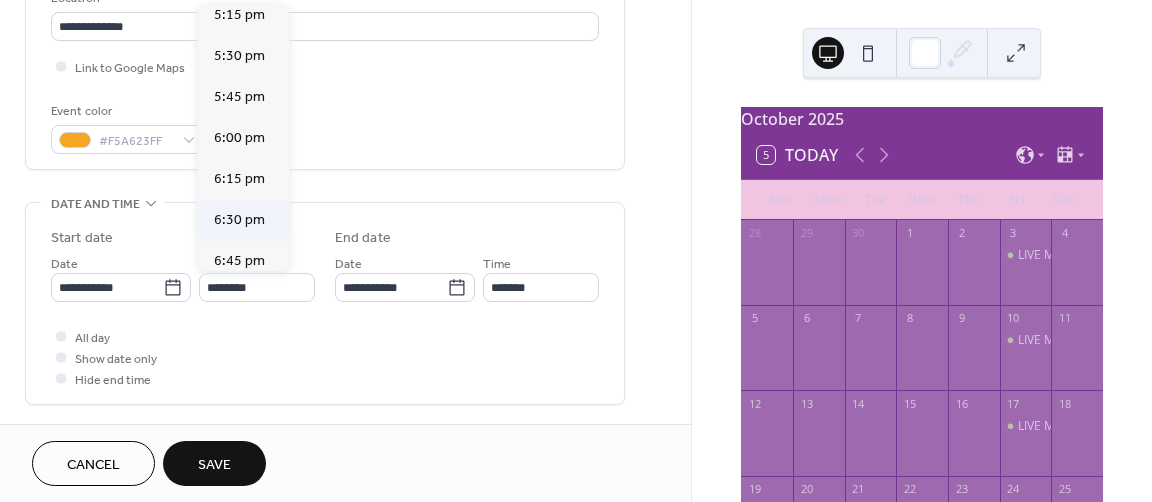 type on "*******" 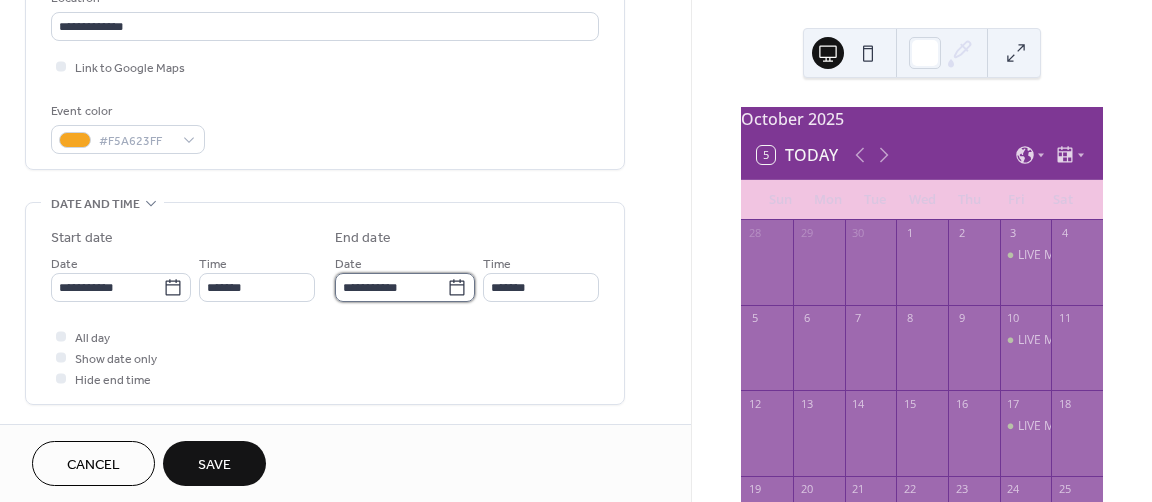 click on "**********" at bounding box center (391, 287) 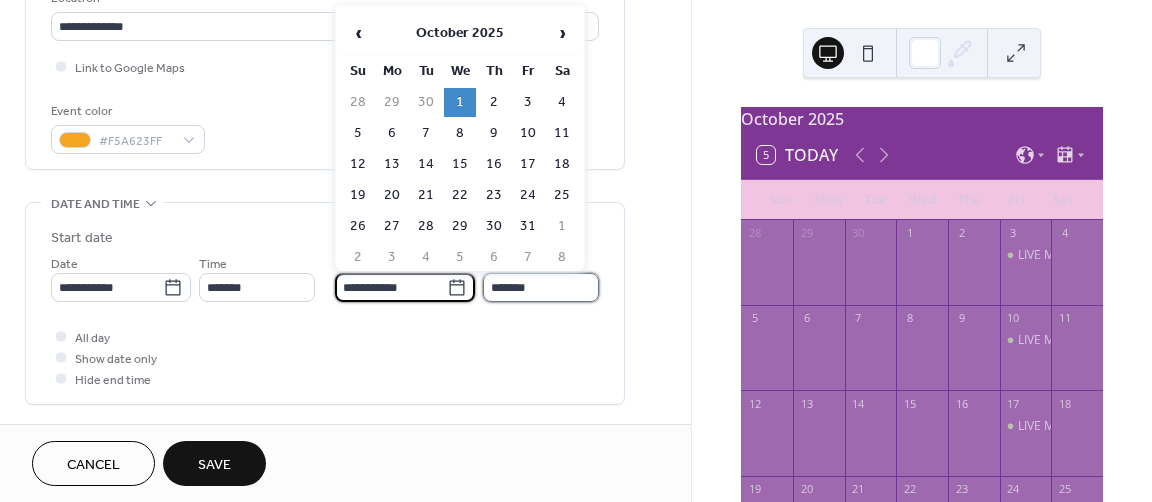 click on "*******" at bounding box center (541, 287) 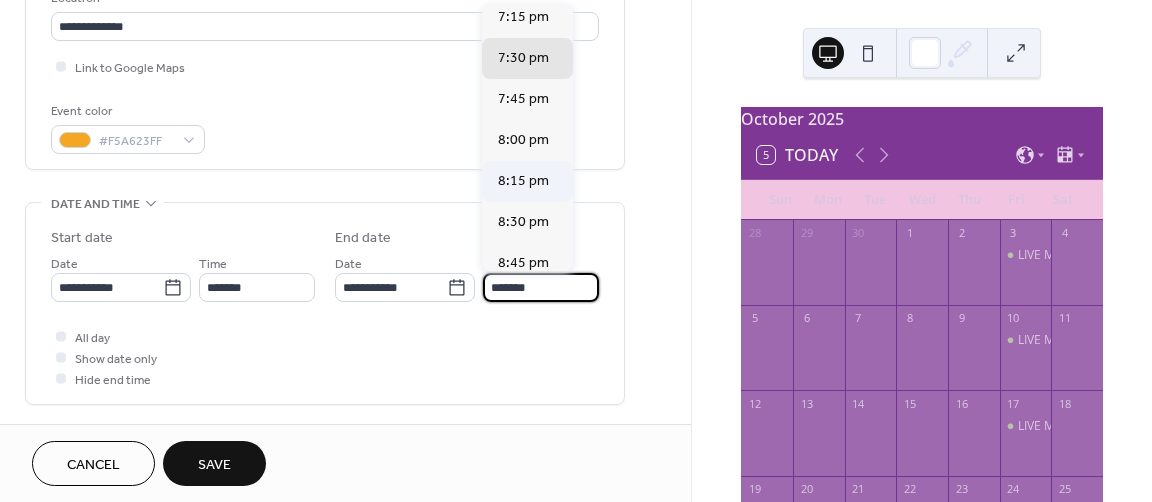 scroll, scrollTop: 92, scrollLeft: 0, axis: vertical 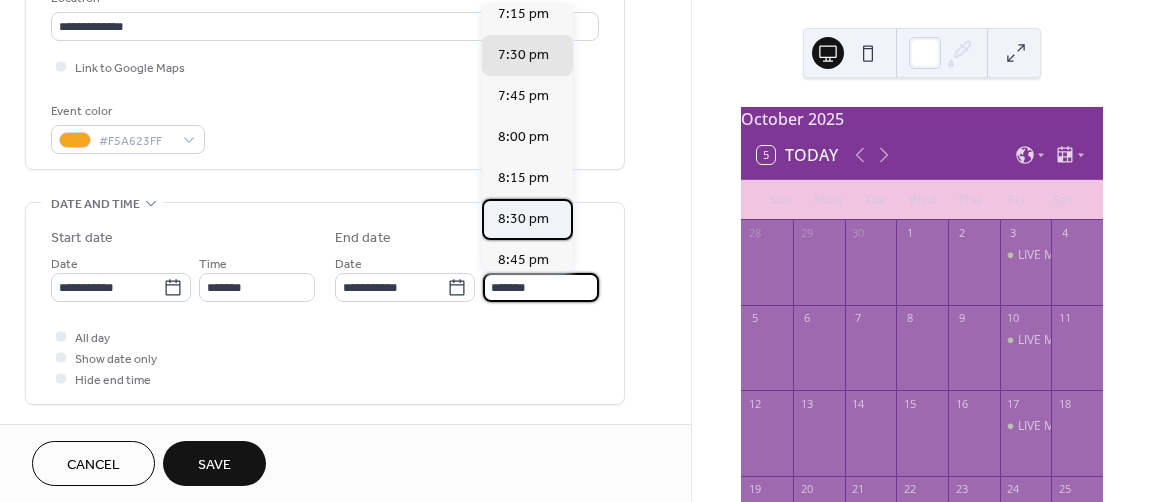 click on "8:30 pm" at bounding box center (523, 219) 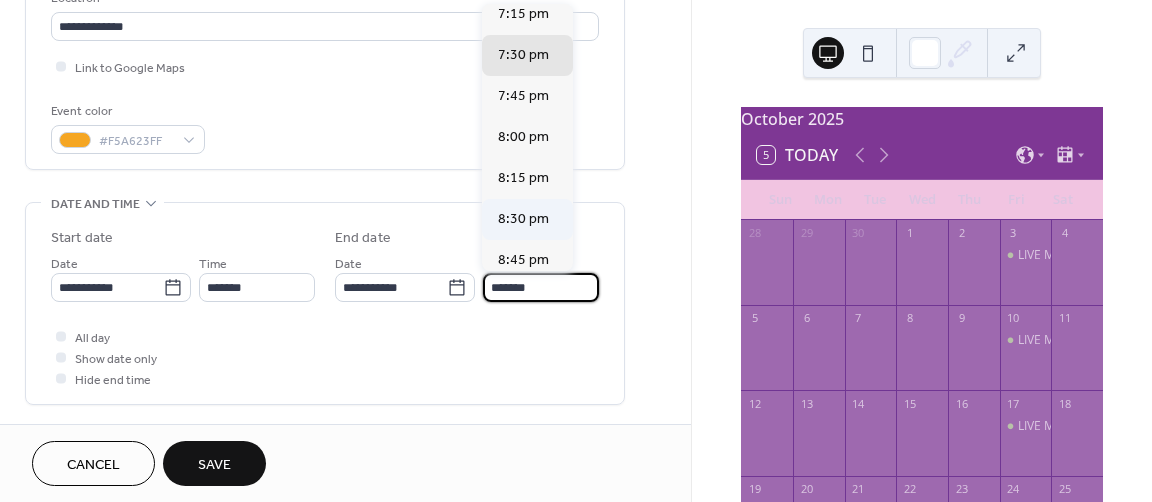 type on "*******" 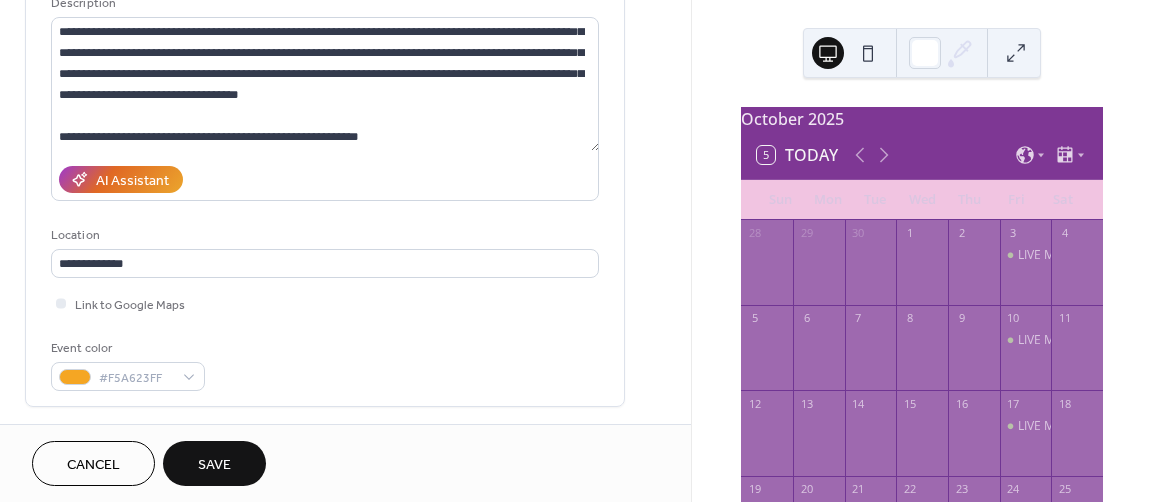 scroll, scrollTop: 211, scrollLeft: 0, axis: vertical 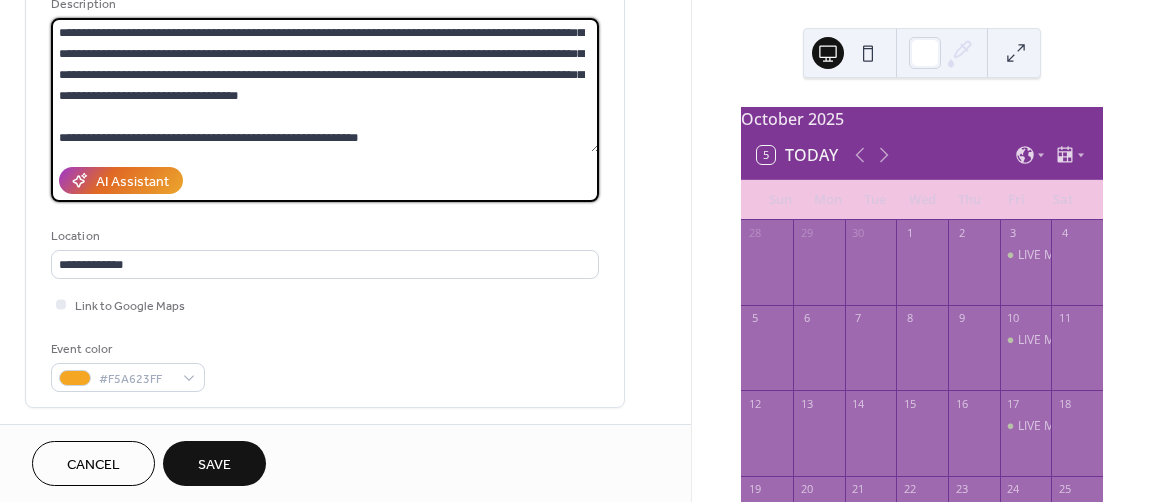 click on "**********" at bounding box center [325, 85] 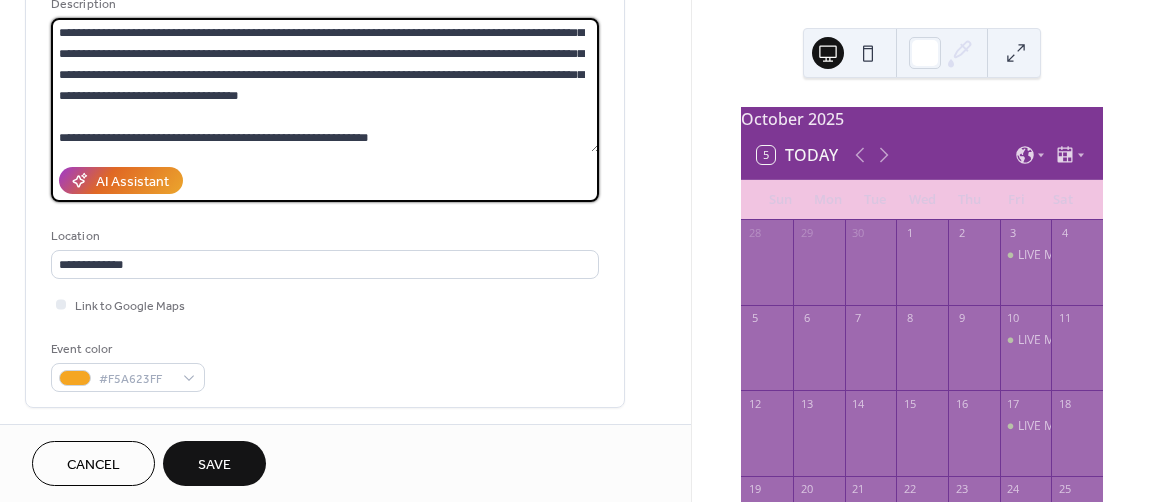 scroll, scrollTop: 144, scrollLeft: 0, axis: vertical 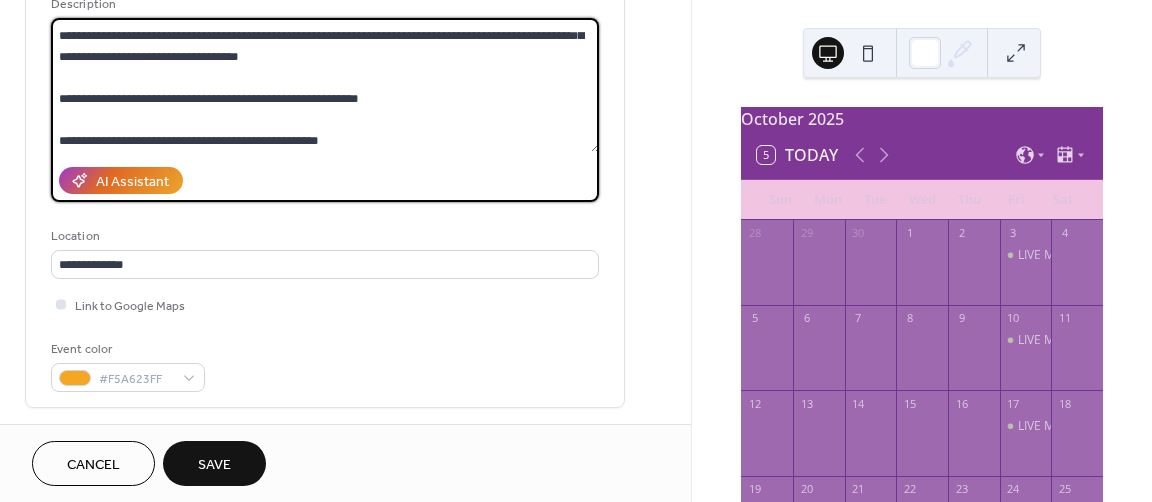 type on "**********" 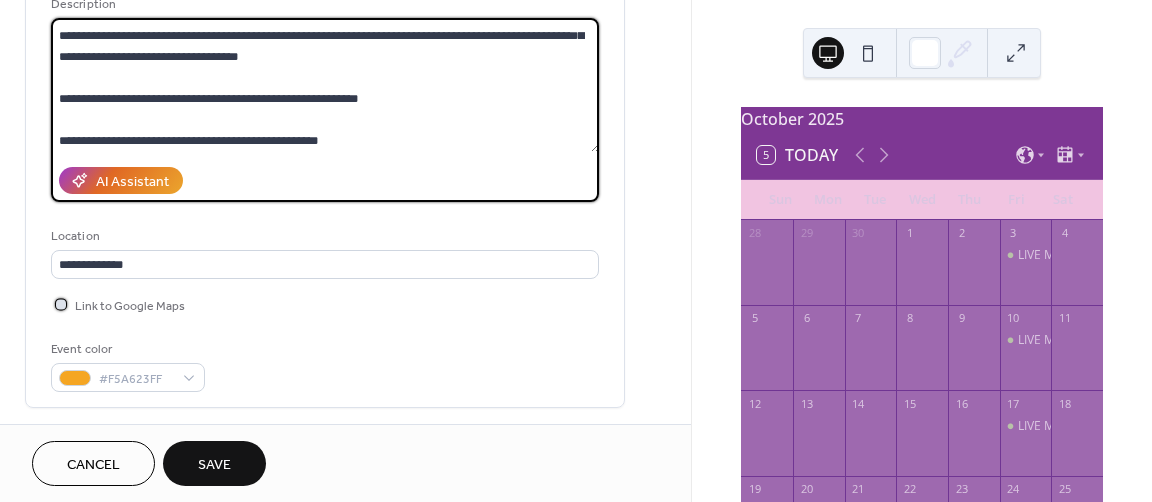 click at bounding box center (61, 304) 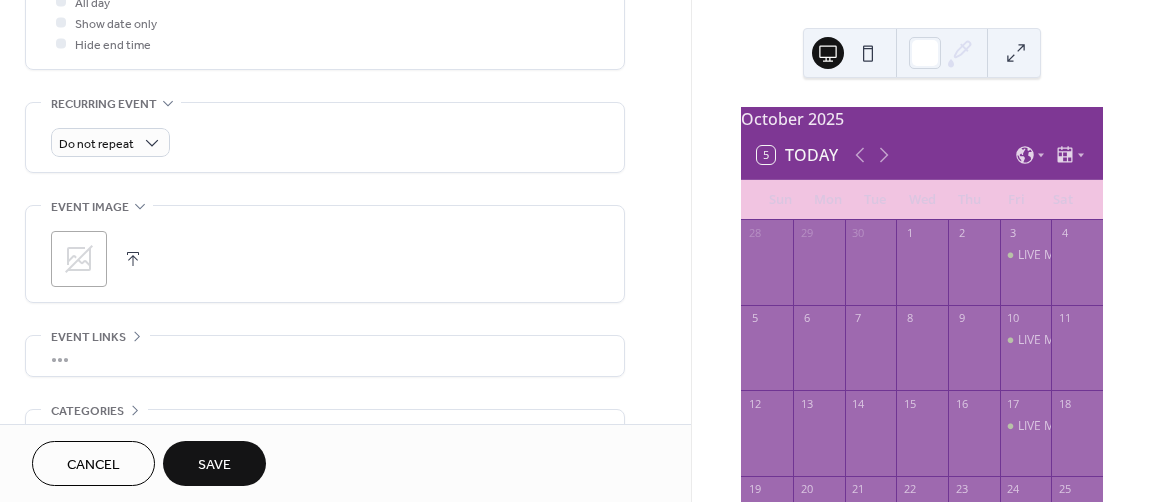 scroll, scrollTop: 786, scrollLeft: 0, axis: vertical 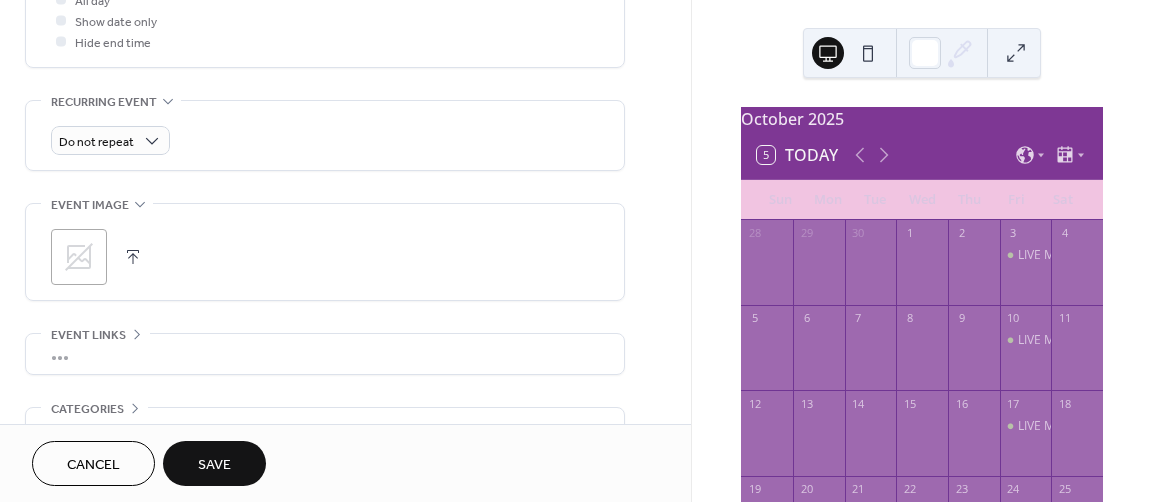 click at bounding box center (133, 257) 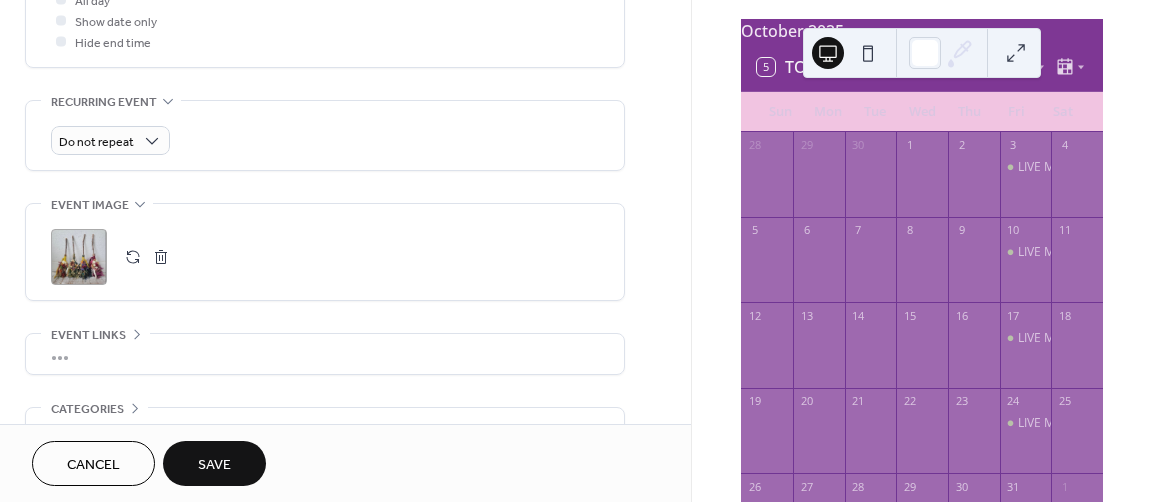 scroll, scrollTop: 116, scrollLeft: 0, axis: vertical 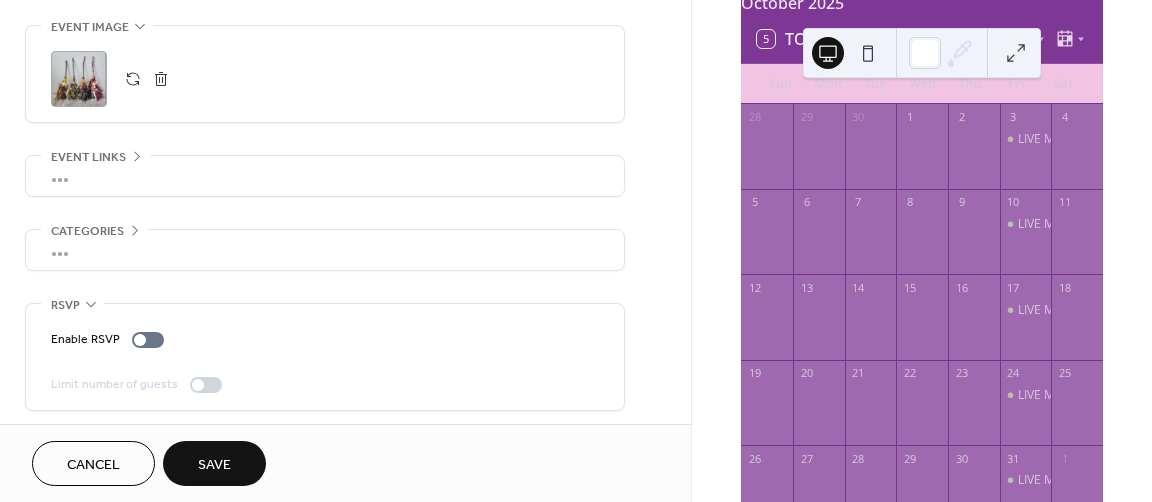 click on "•••" at bounding box center (325, 250) 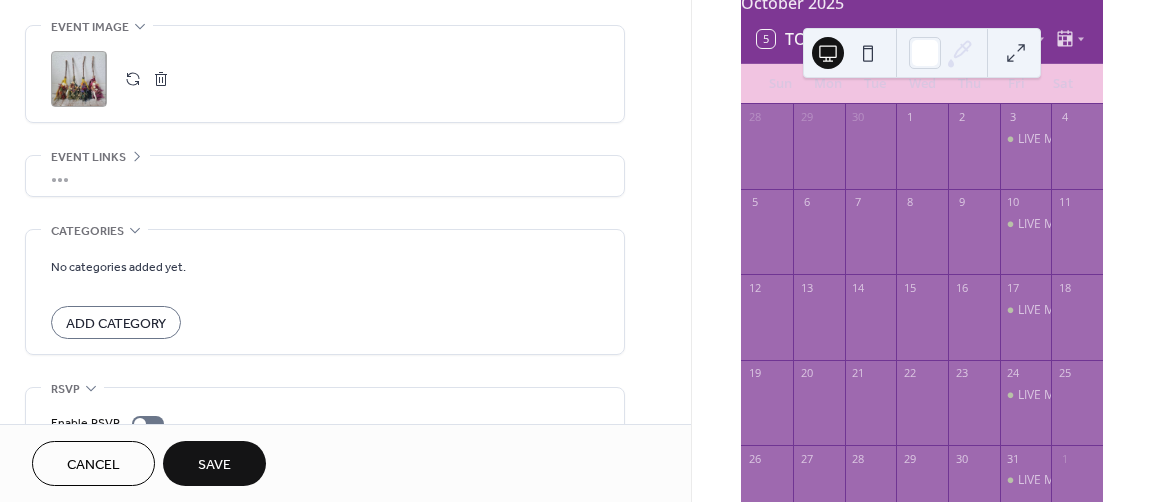 click on "**********" at bounding box center (345, -169) 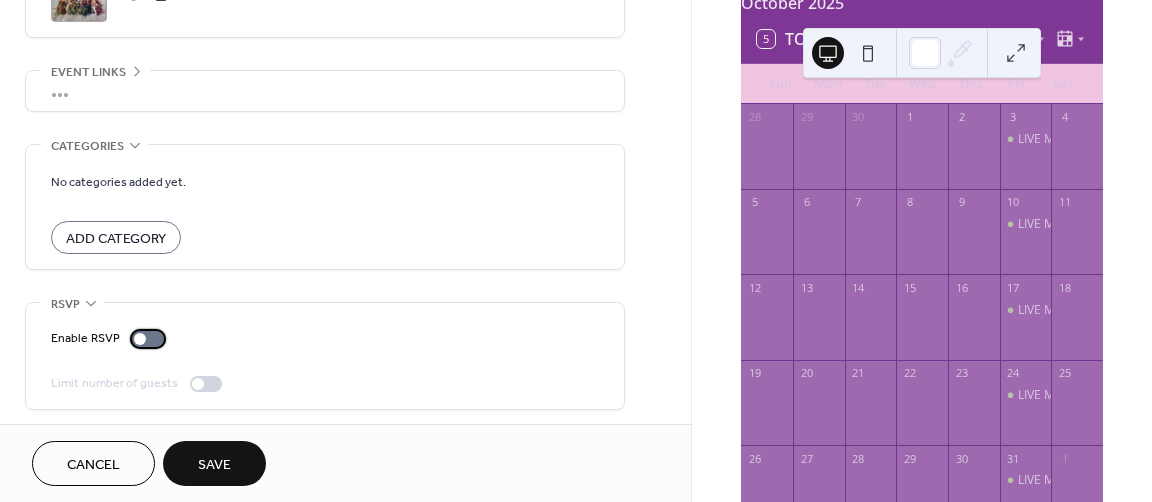 click at bounding box center [148, 339] 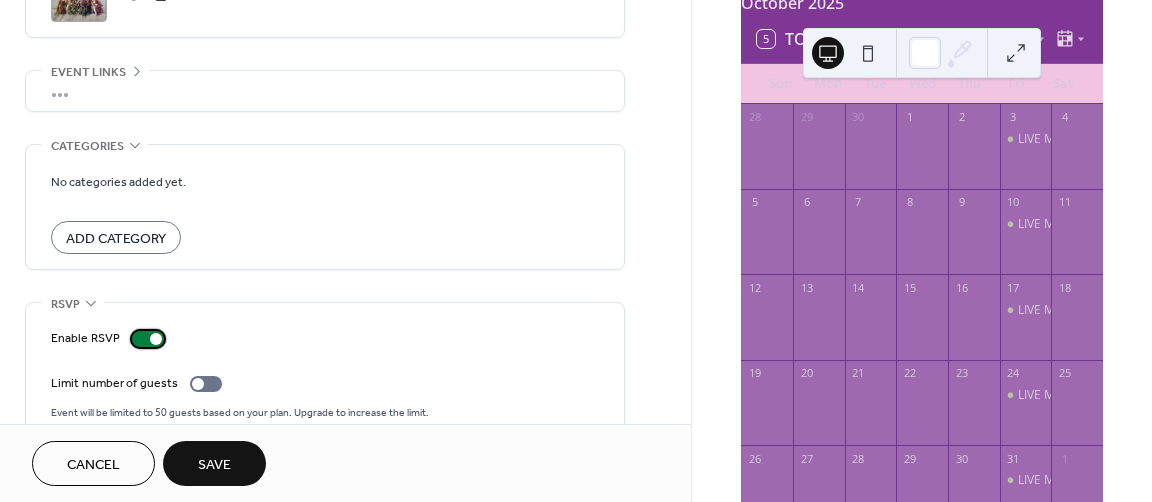 scroll, scrollTop: 1073, scrollLeft: 0, axis: vertical 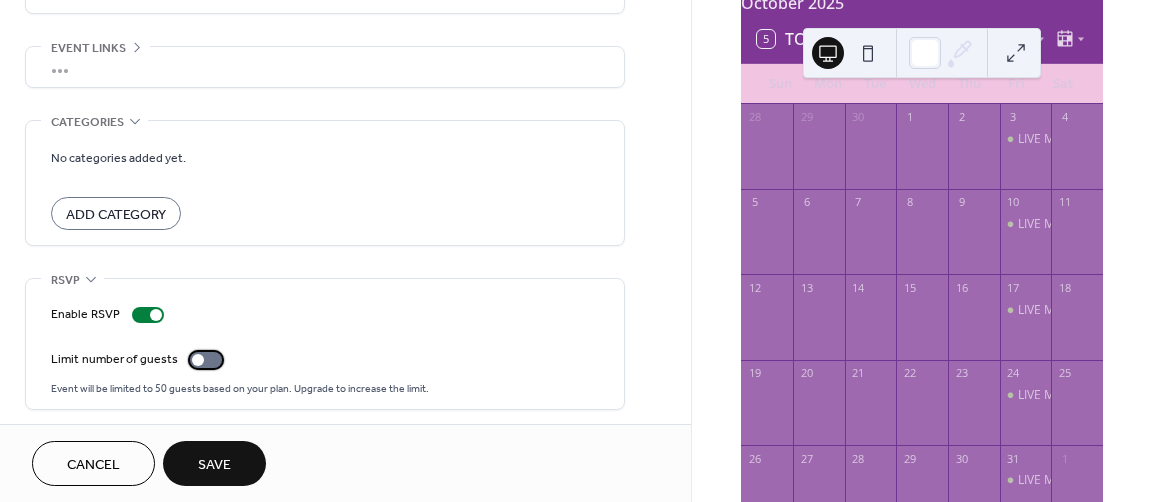 click at bounding box center [206, 360] 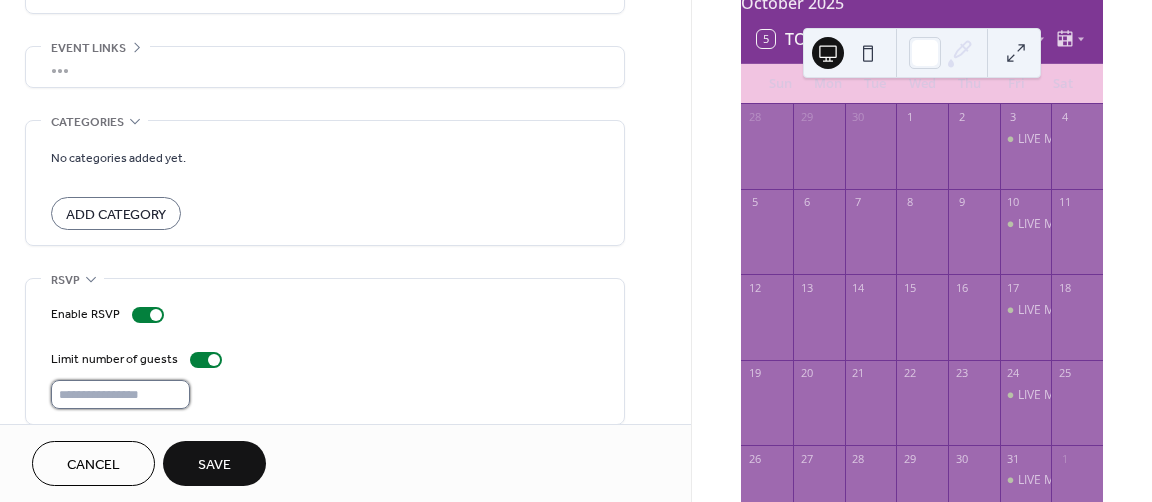 click on "**" at bounding box center (120, 394) 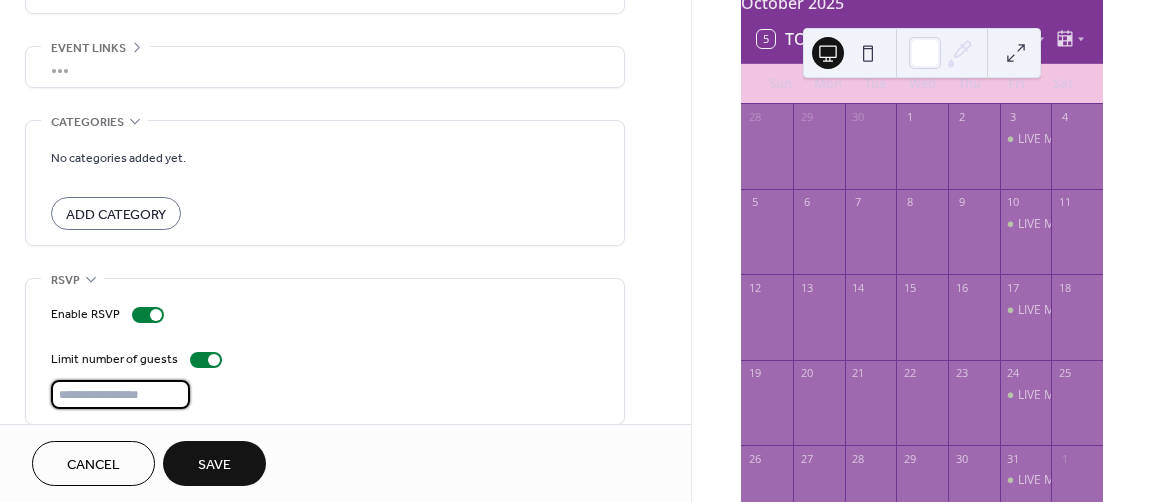 type on "*" 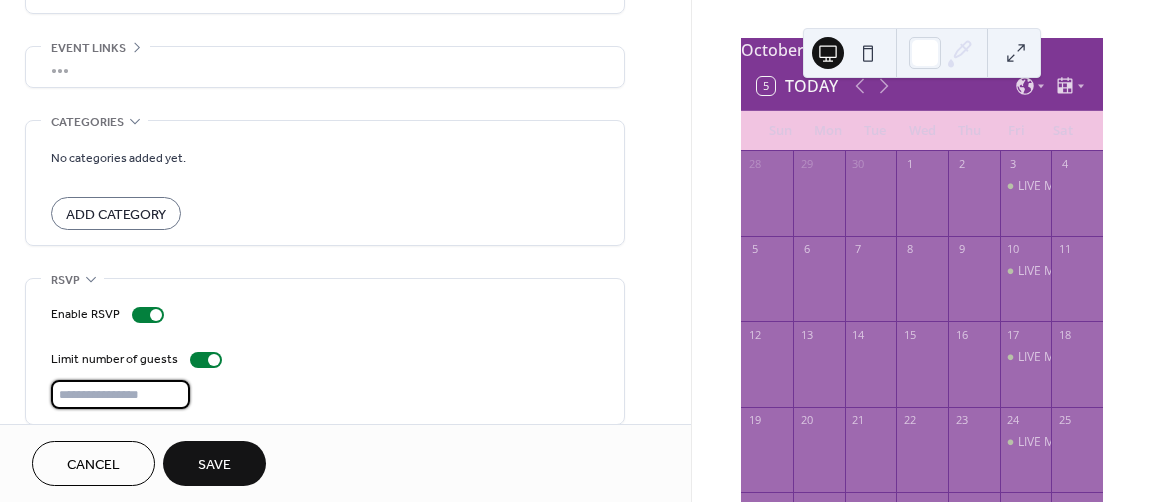 scroll, scrollTop: 62, scrollLeft: 0, axis: vertical 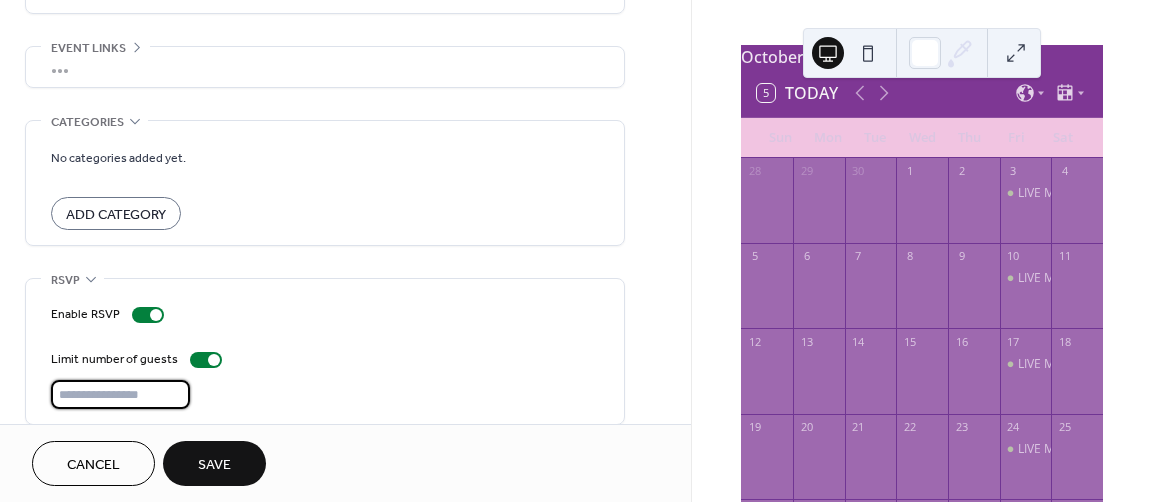 type on "**" 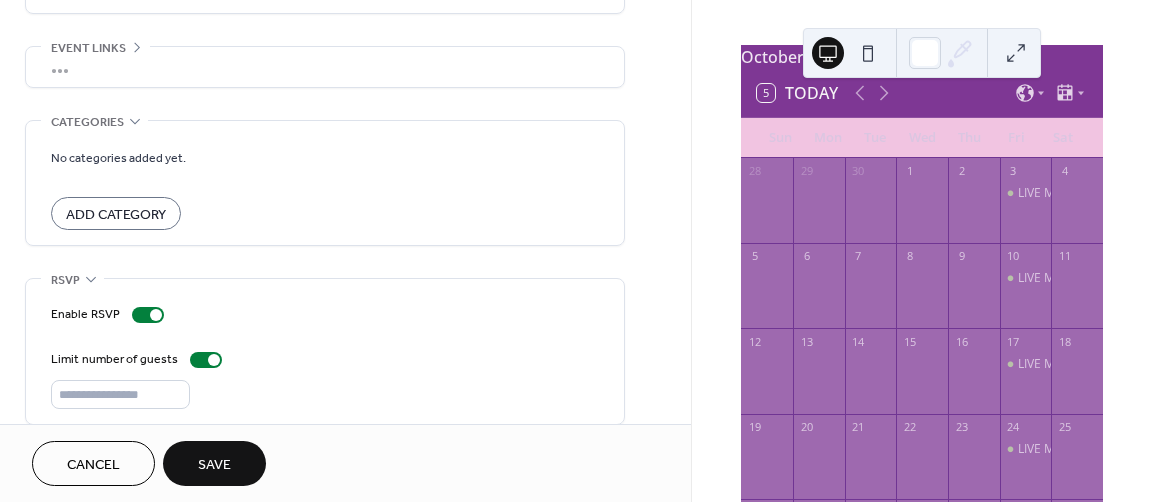 click on "•••" at bounding box center (325, 67) 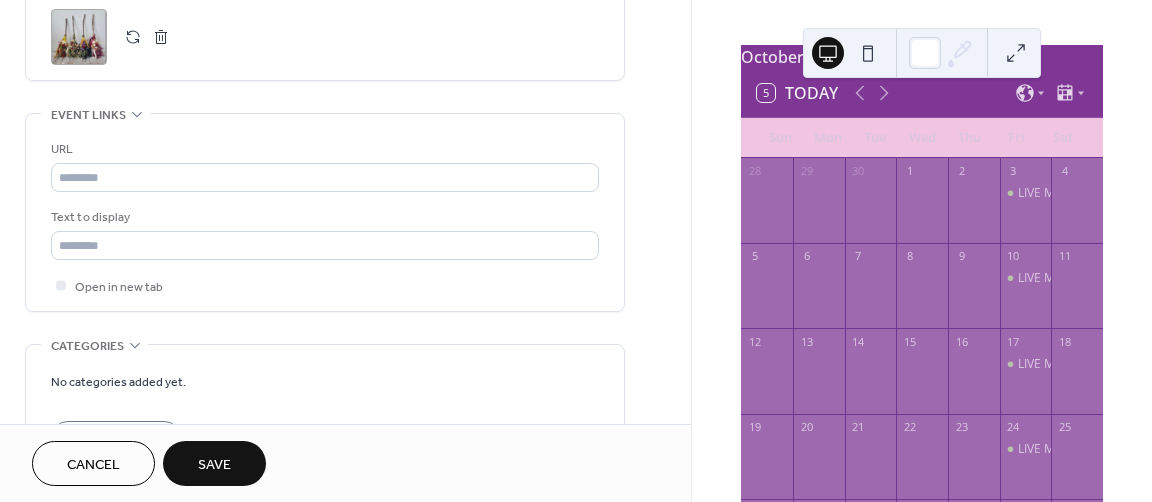 scroll, scrollTop: 1245, scrollLeft: 0, axis: vertical 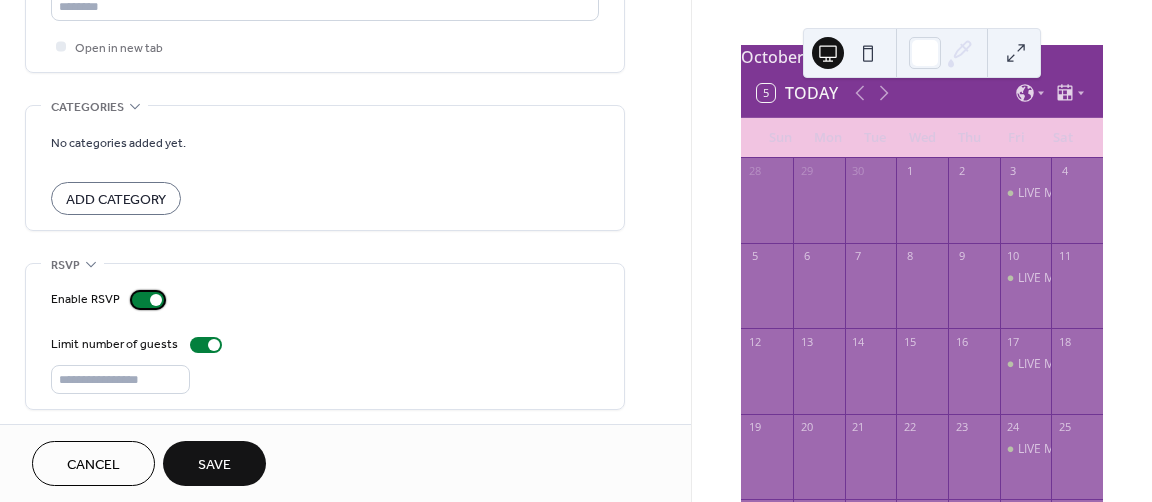 click at bounding box center [148, 300] 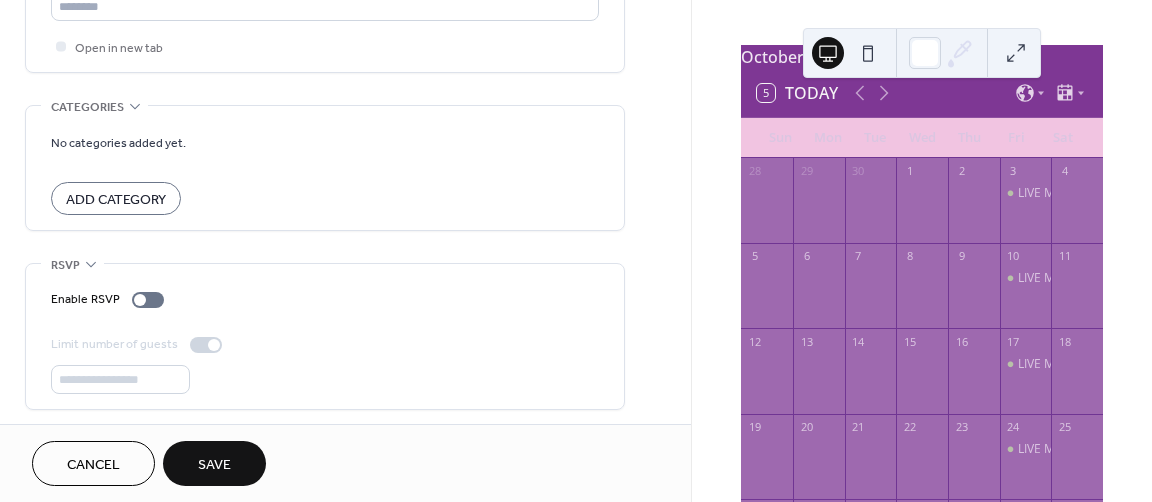 click on "Save" at bounding box center [214, 463] 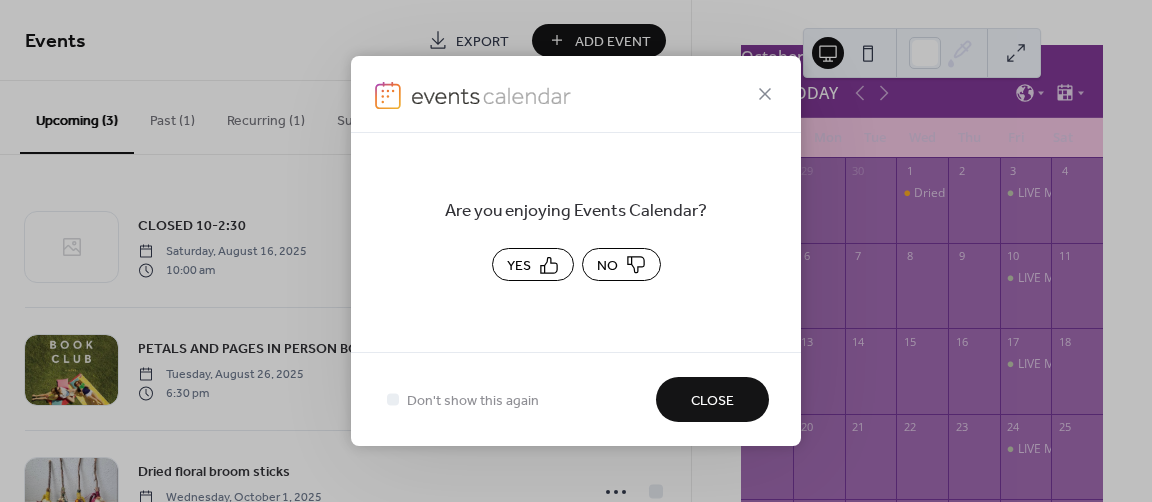 click on "Close" at bounding box center (712, 399) 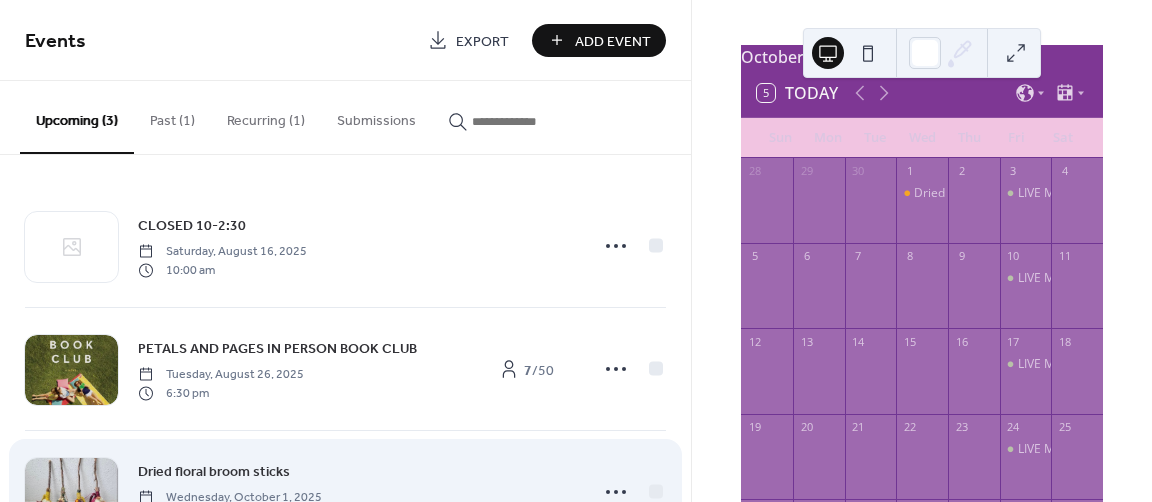 scroll, scrollTop: 79, scrollLeft: 0, axis: vertical 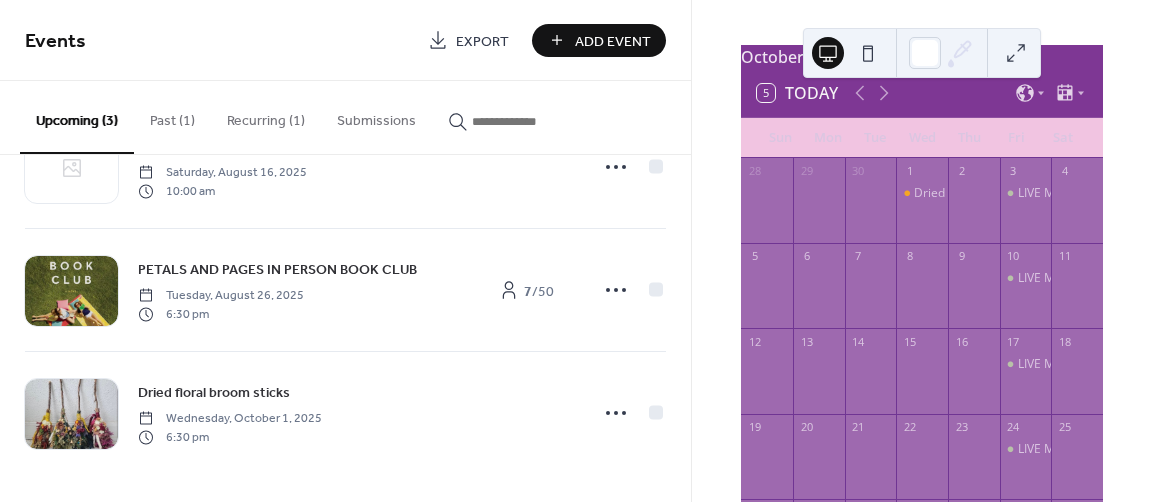 click on "Add Event" at bounding box center (613, 41) 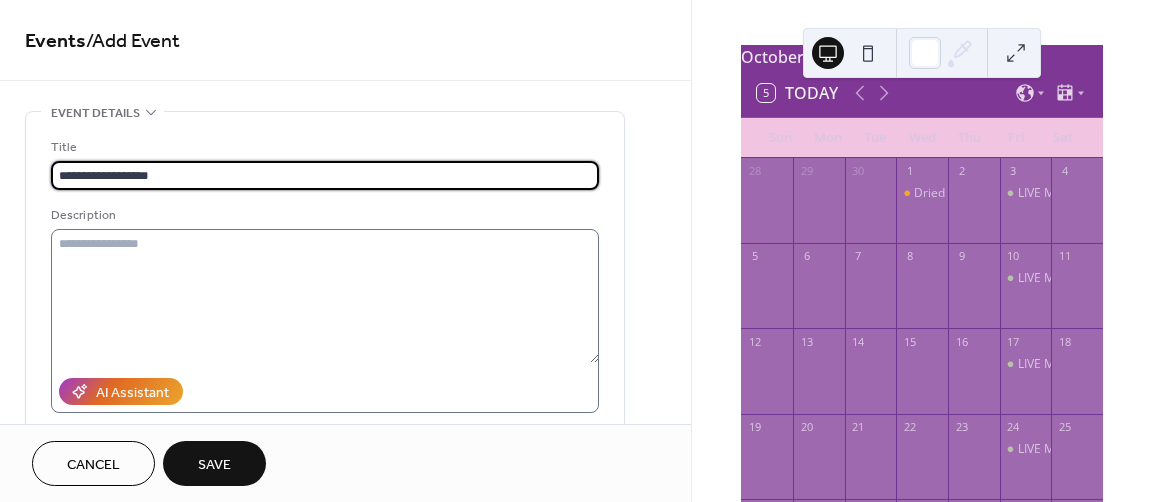 type on "**********" 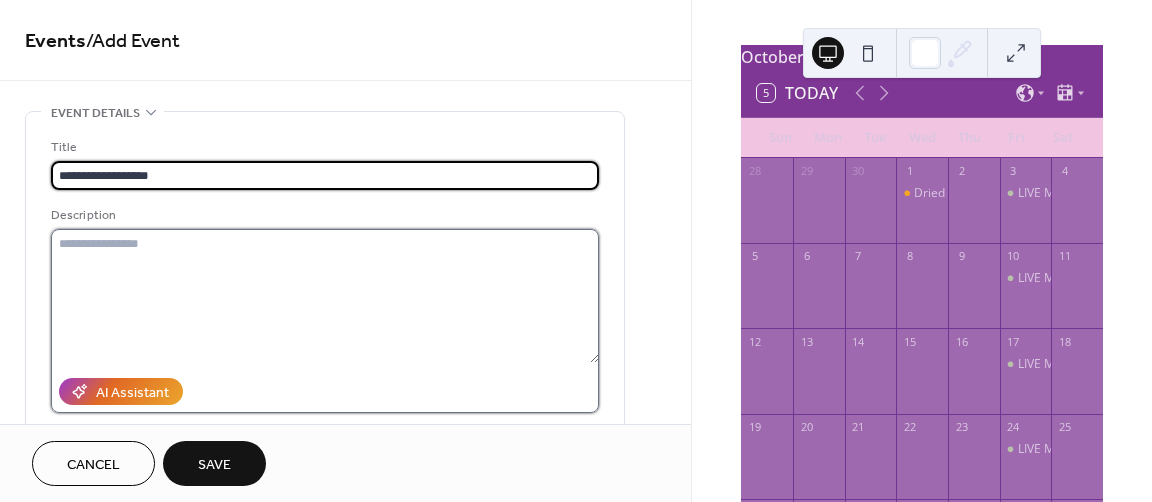 click at bounding box center [325, 296] 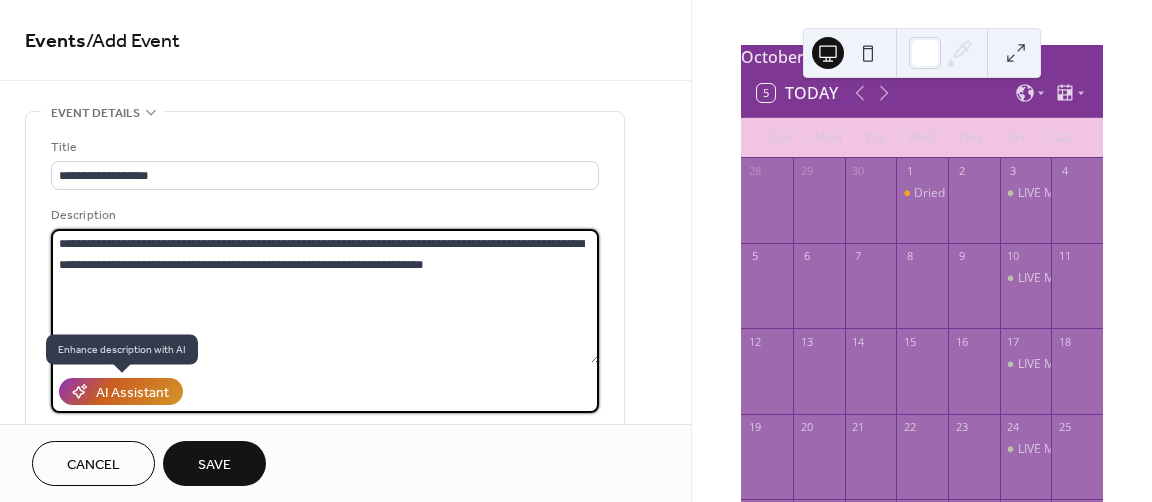 type on "**********" 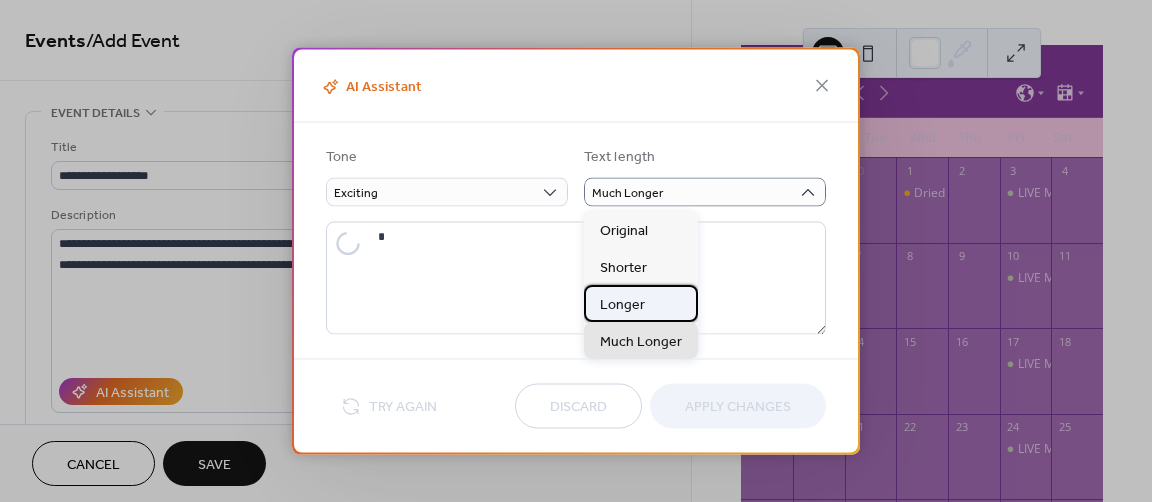 click on "Longer" at bounding box center (622, 304) 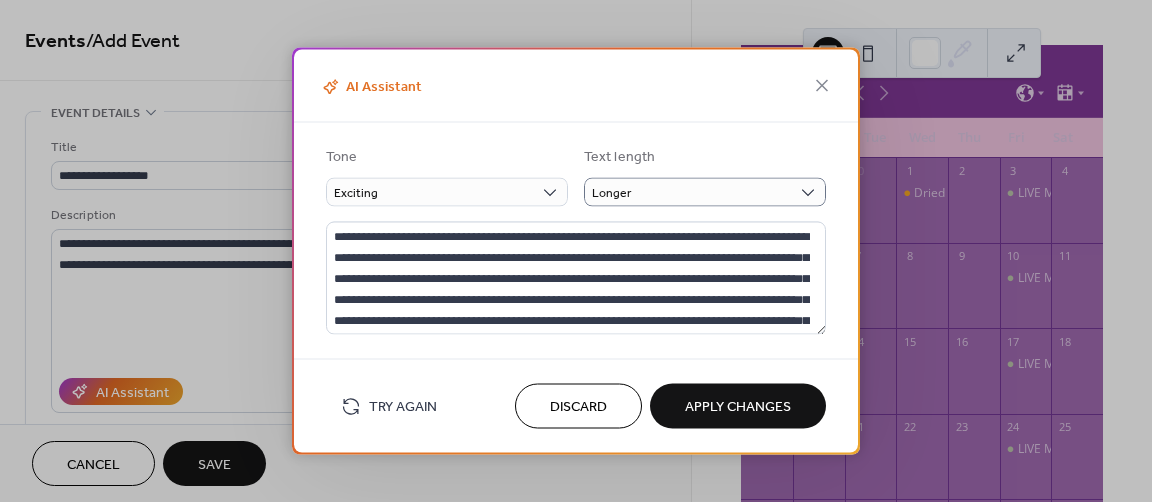 type on "**********" 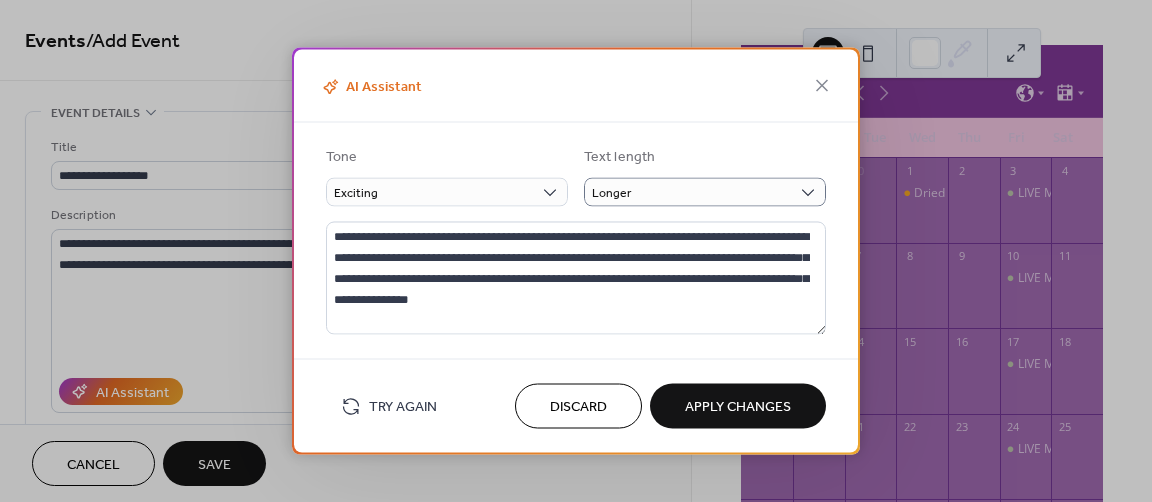 click on "Apply Changes" at bounding box center [738, 407] 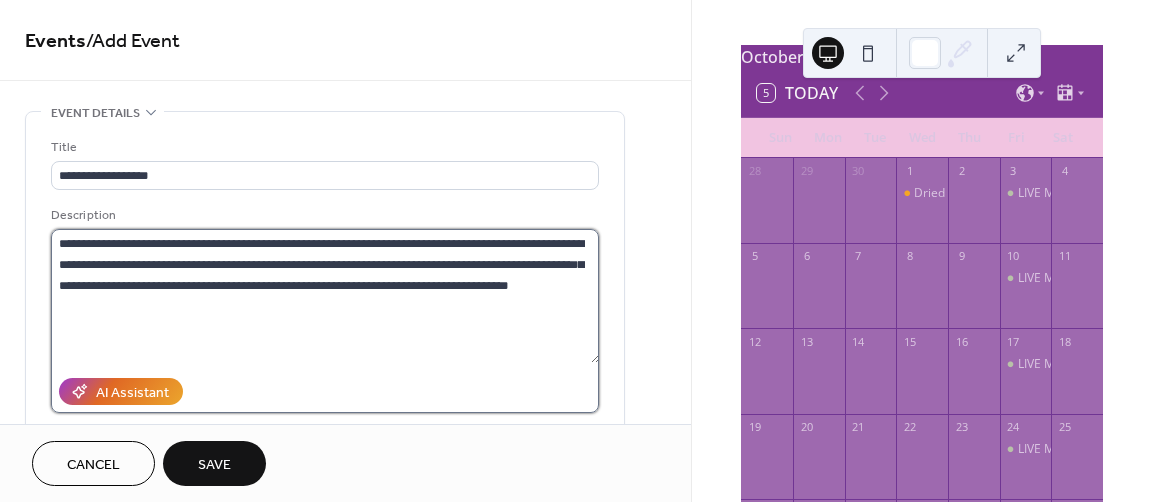 click on "**********" at bounding box center [325, 296] 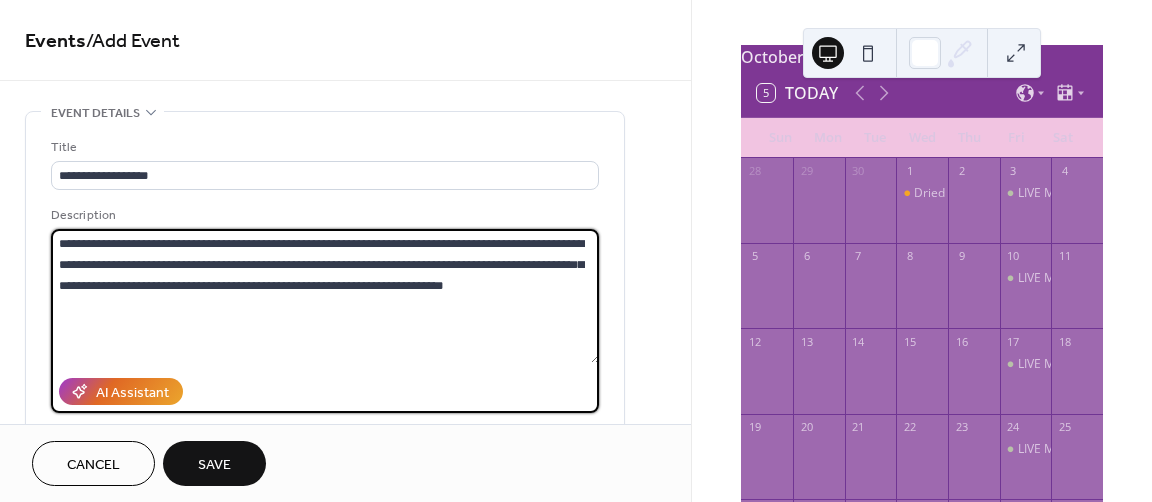 click on "**********" at bounding box center [325, 296] 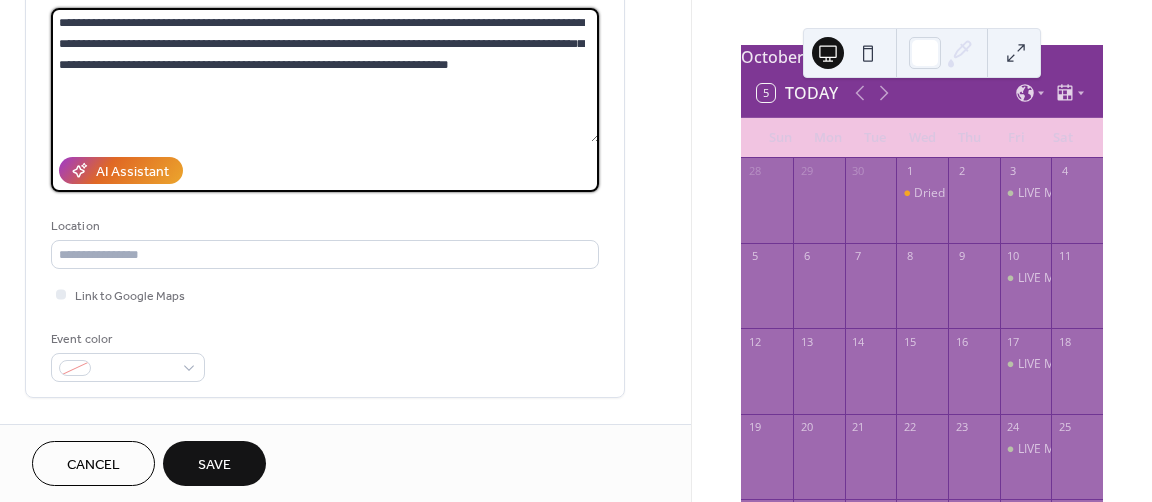 scroll, scrollTop: 222, scrollLeft: 0, axis: vertical 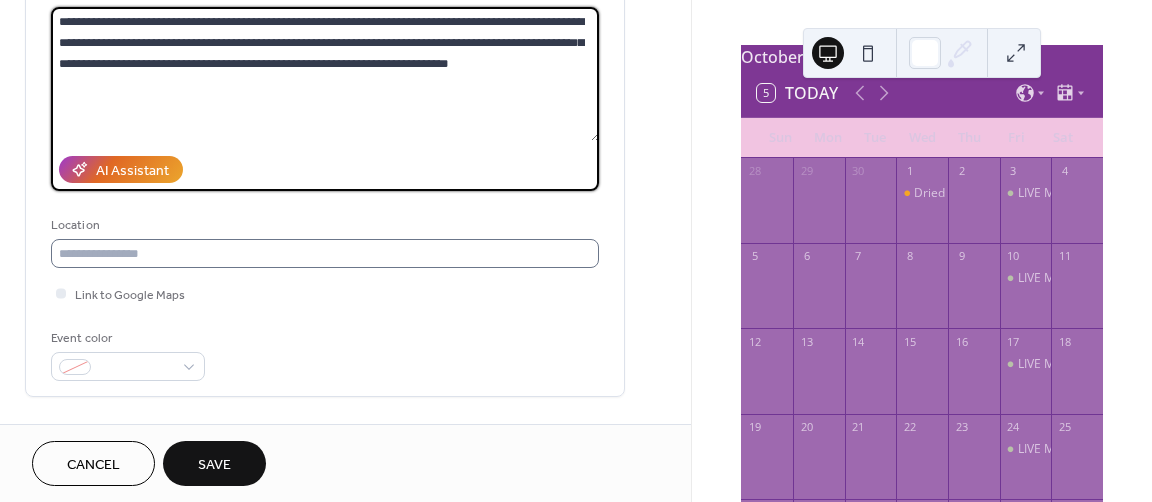 type on "**********" 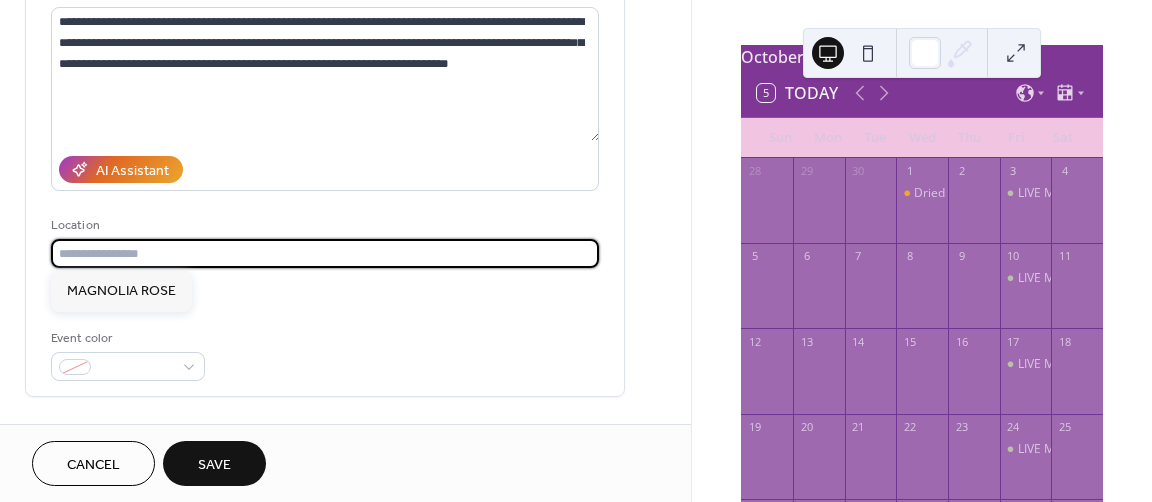click at bounding box center [325, 253] 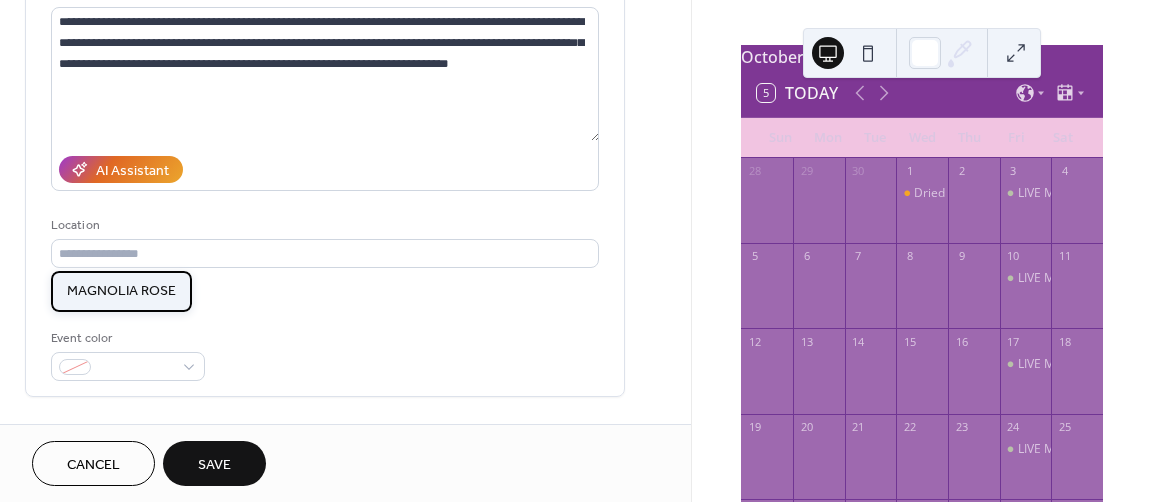 click on "MAGNOLIA ROSE" at bounding box center (121, 291) 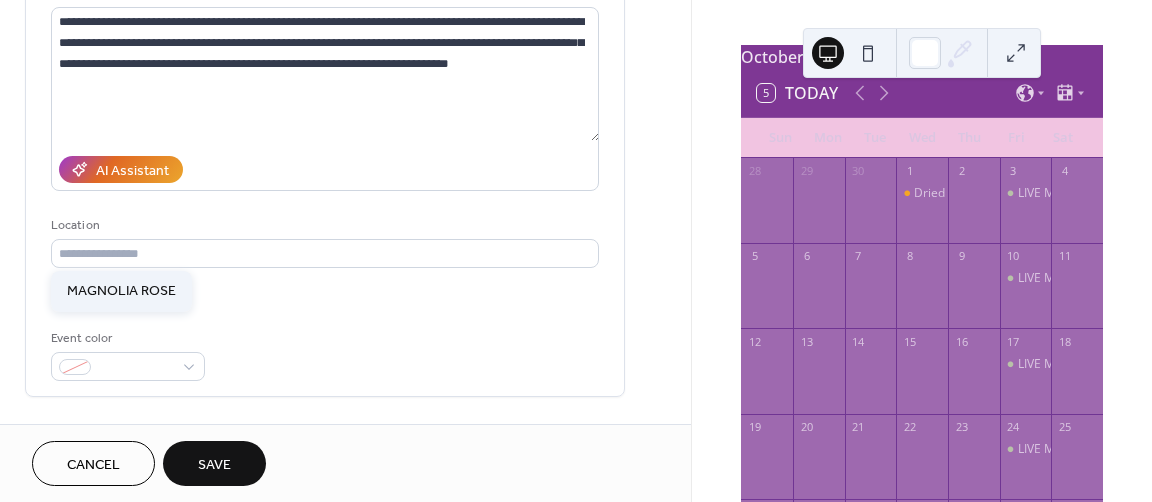 type on "**********" 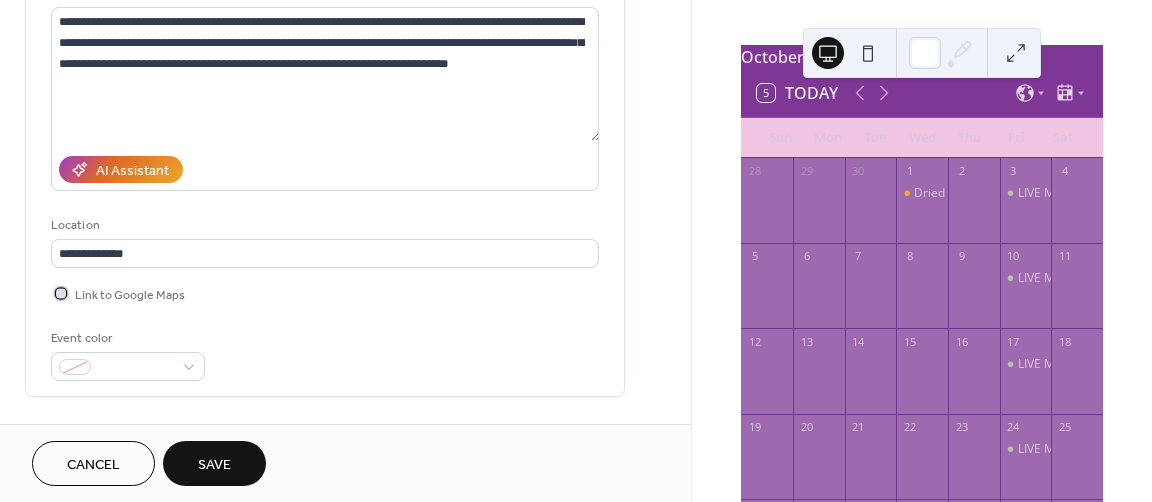 click at bounding box center [61, 293] 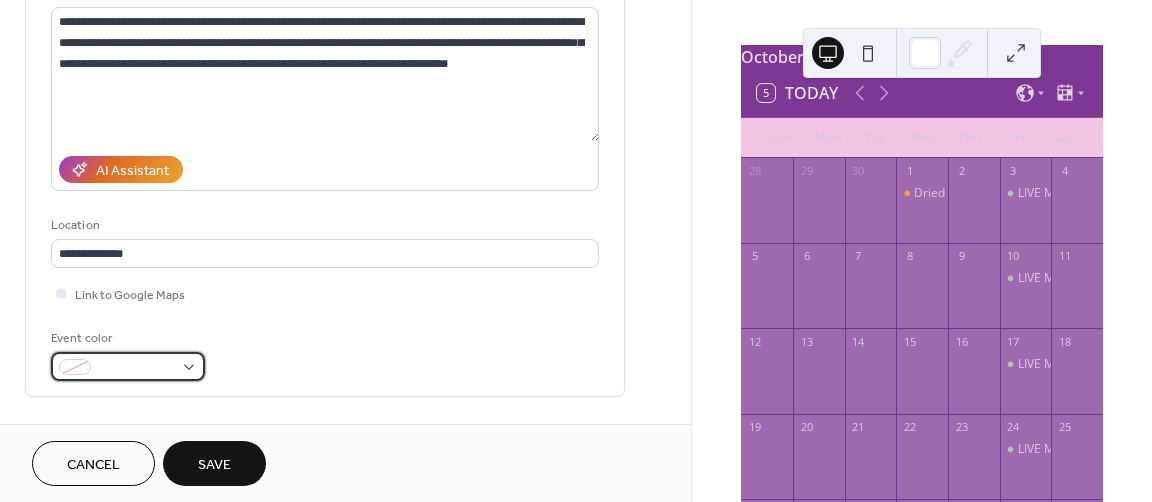 click at bounding box center (128, 366) 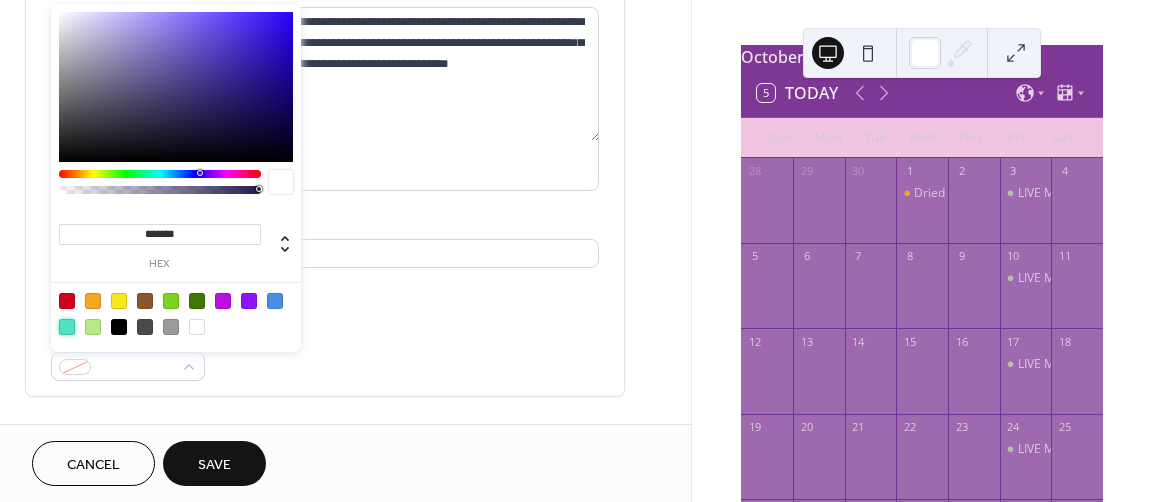 click at bounding box center (67, 327) 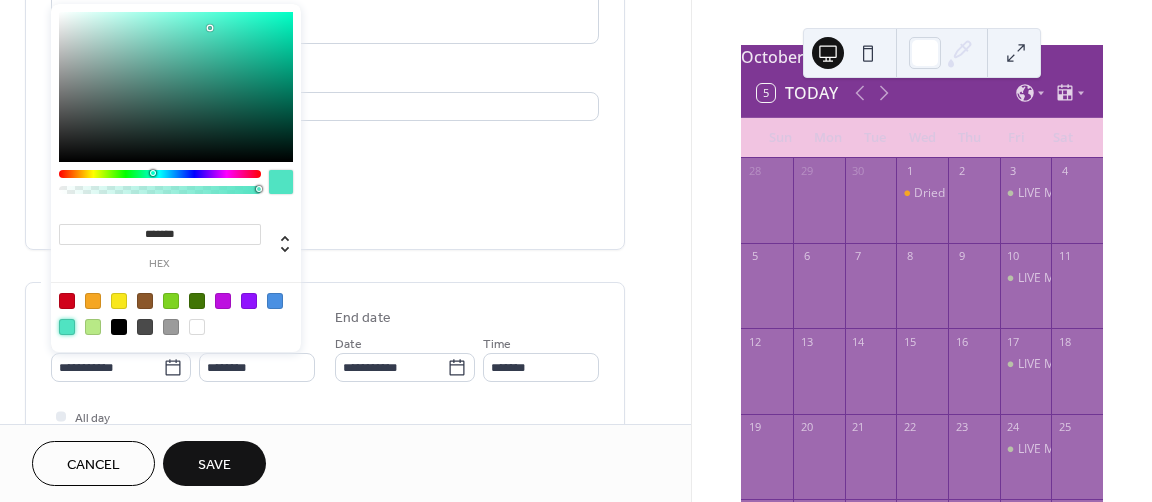 scroll, scrollTop: 368, scrollLeft: 0, axis: vertical 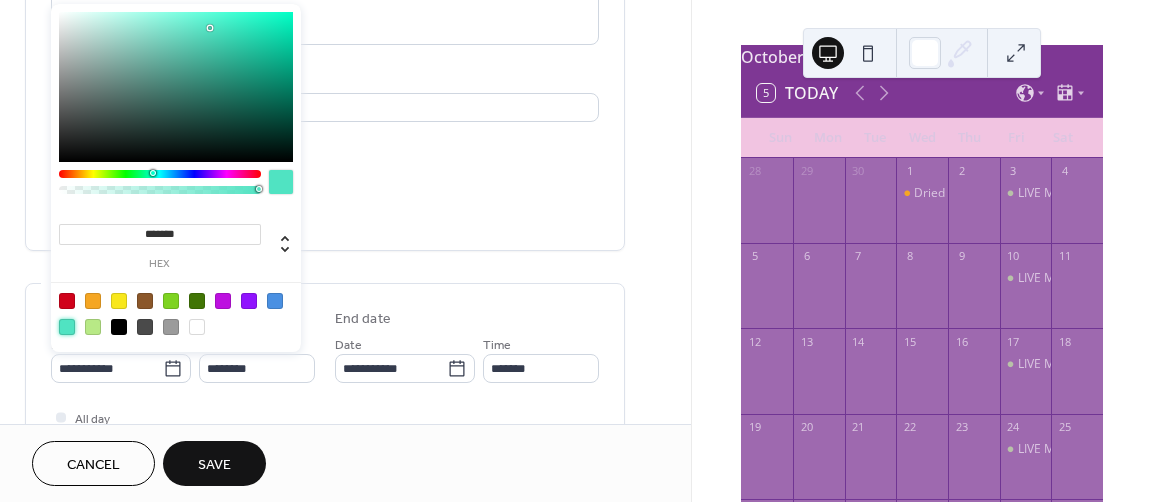 click on "**********" at bounding box center [345, 505] 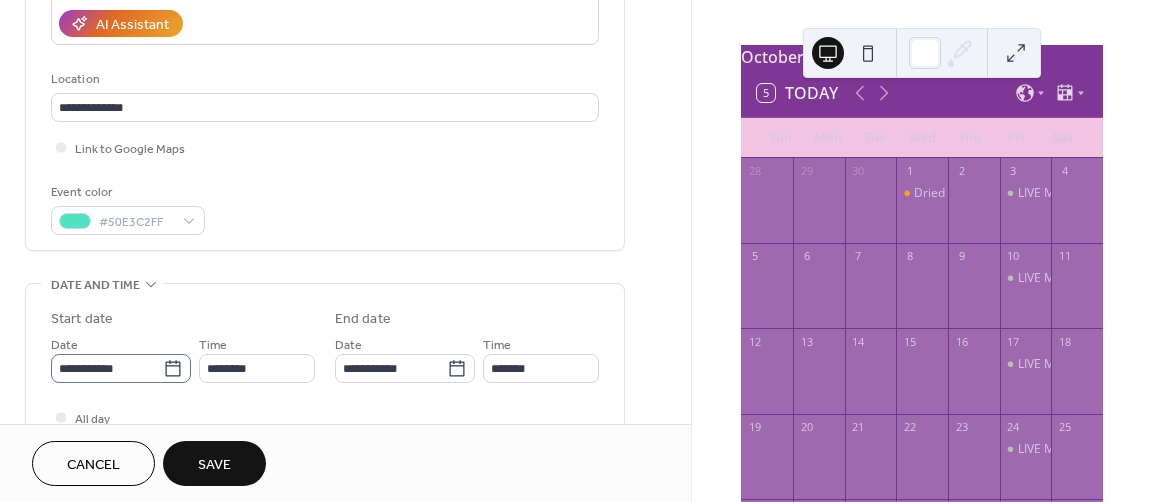 click 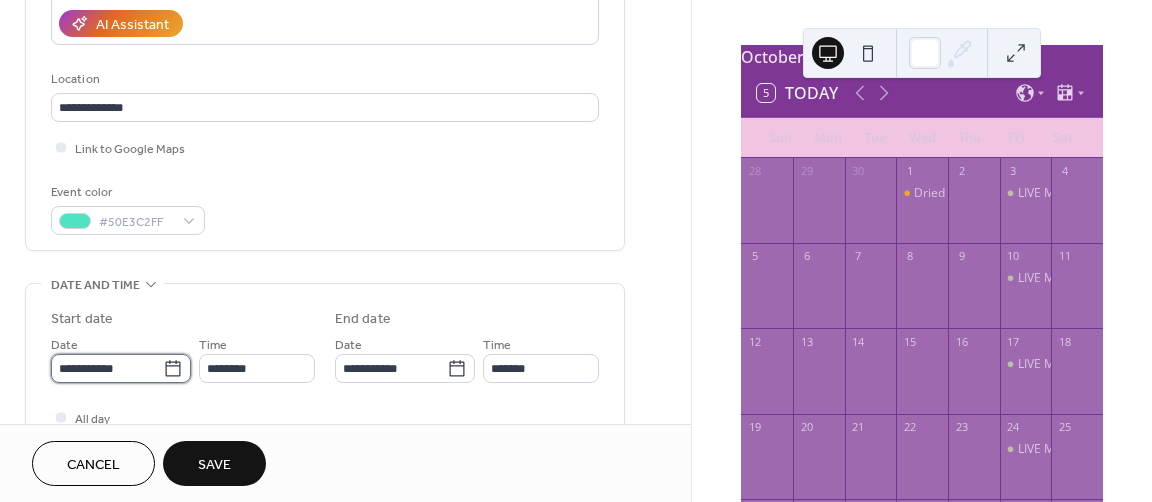 click on "**********" at bounding box center [107, 368] 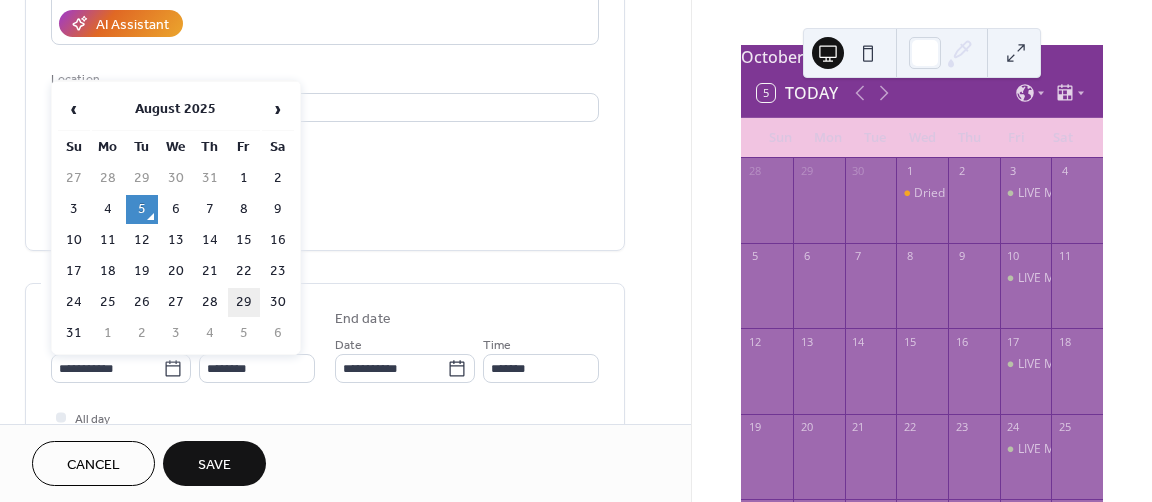 click on "29" at bounding box center [244, 302] 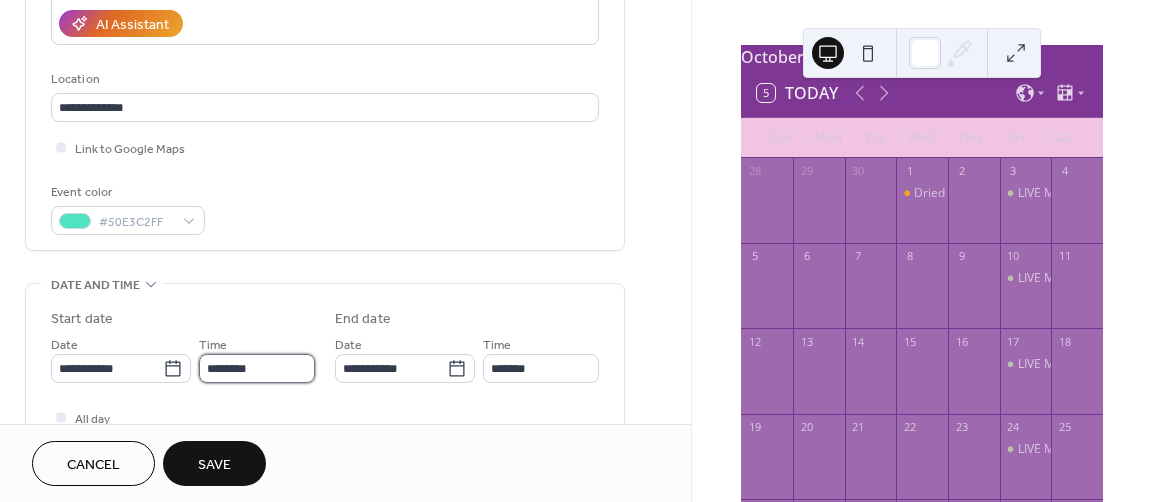 click on "********" at bounding box center [257, 368] 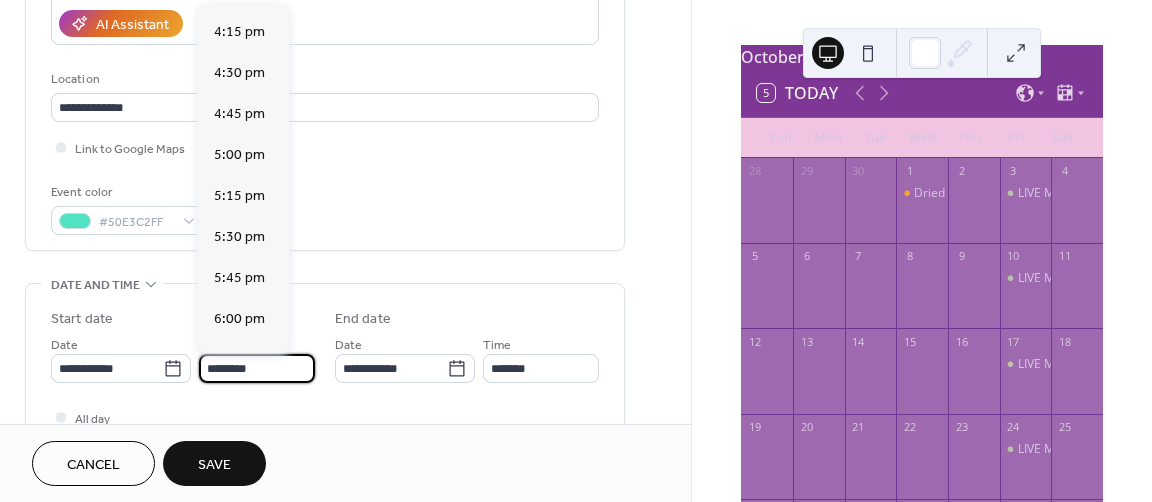 scroll, scrollTop: 2671, scrollLeft: 0, axis: vertical 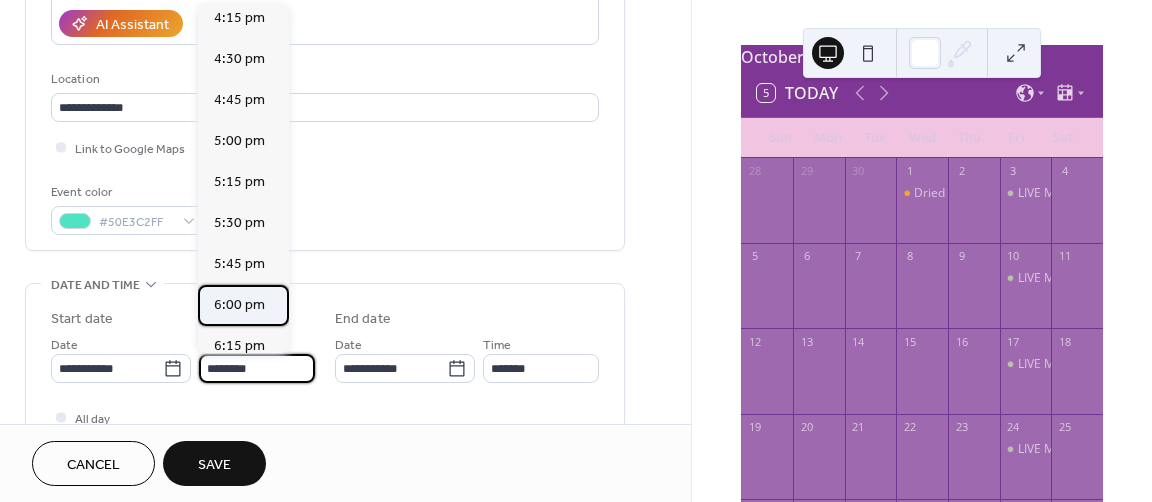 click on "6:00 pm" at bounding box center (243, 305) 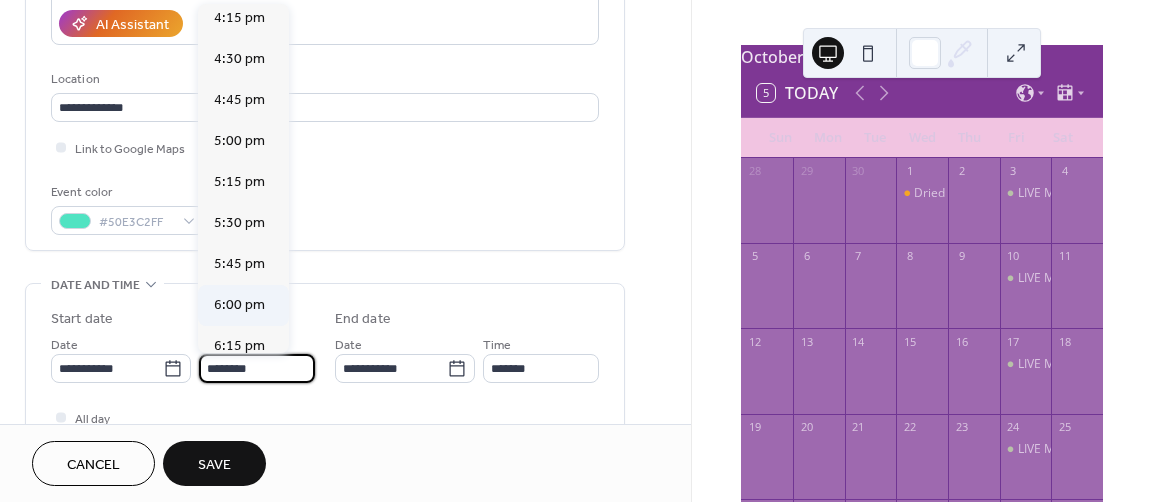 type on "*******" 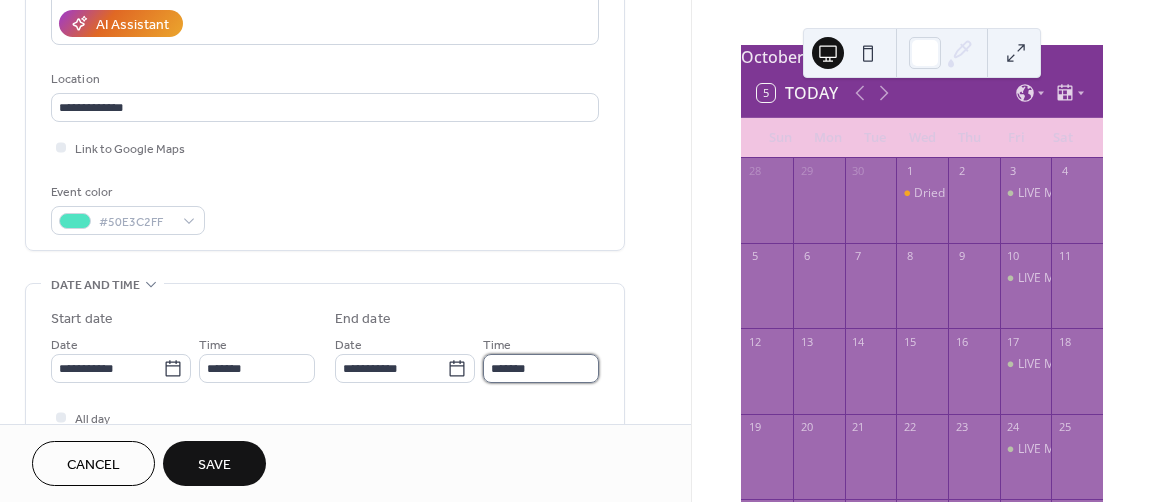 click on "*******" at bounding box center [541, 368] 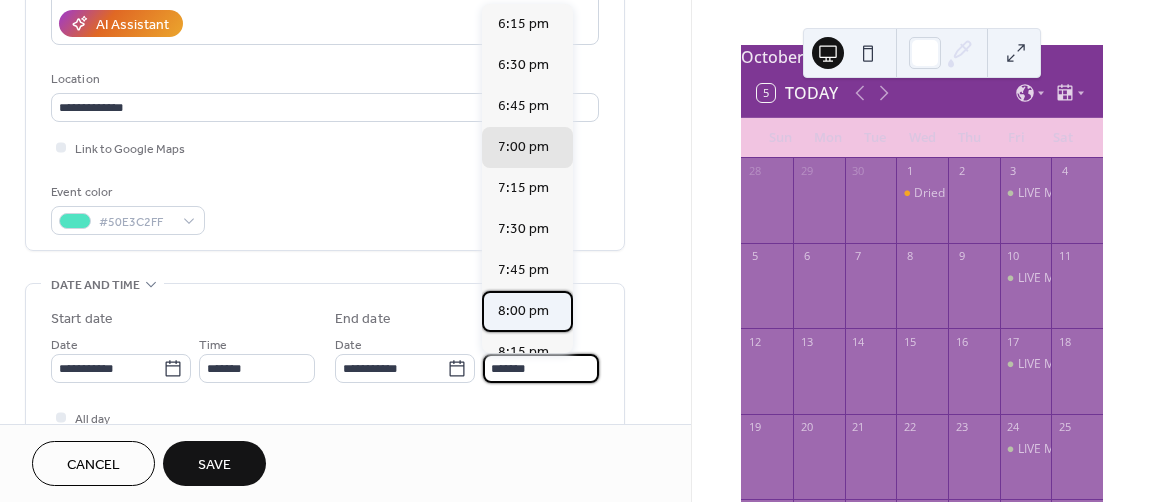 click on "8:00 pm" at bounding box center [527, 311] 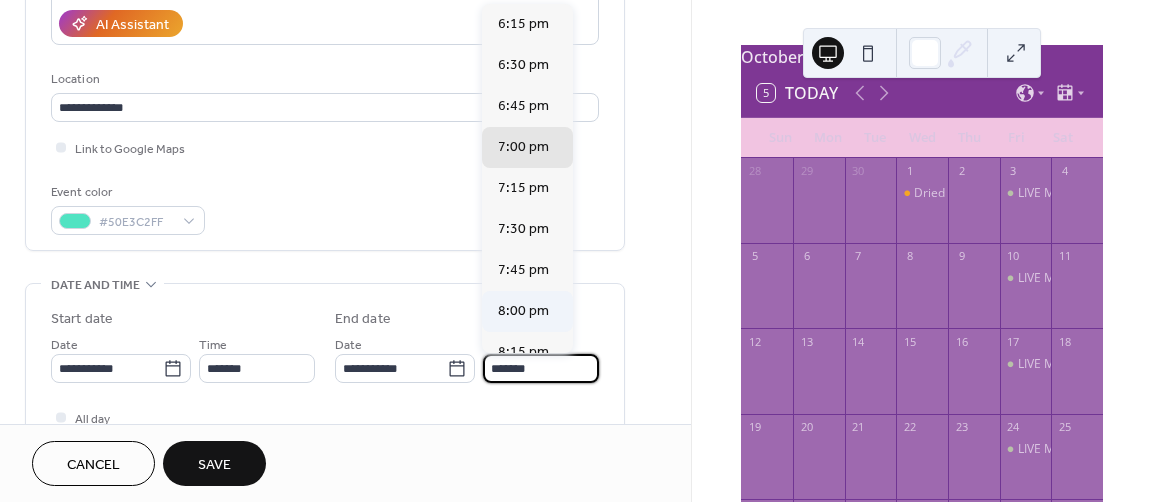 type on "*******" 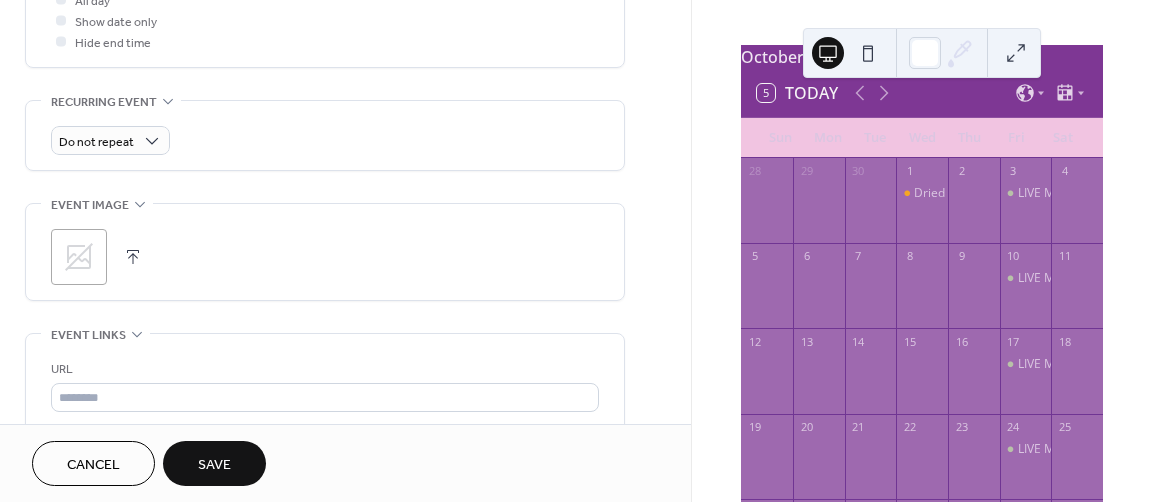 scroll, scrollTop: 810, scrollLeft: 0, axis: vertical 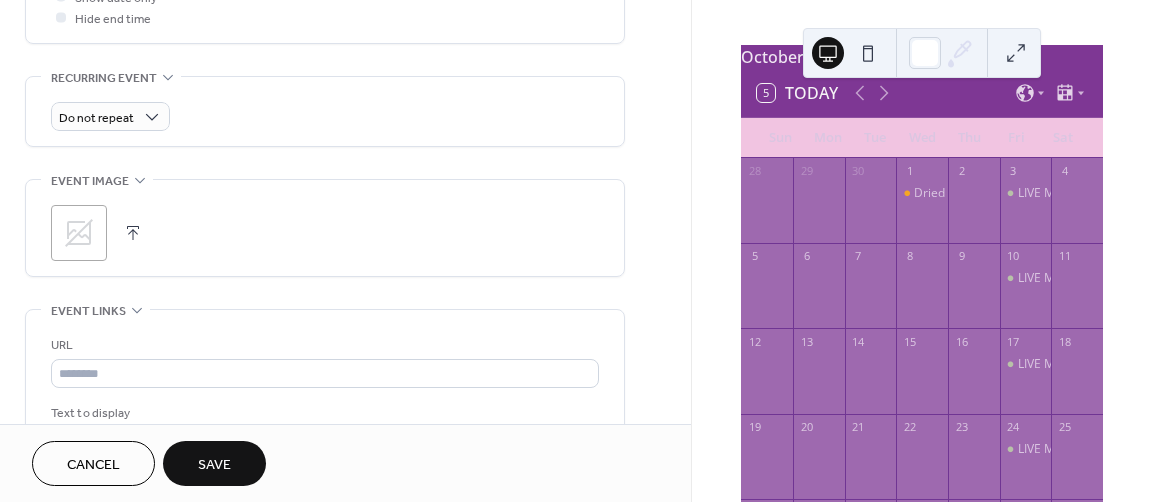 click at bounding box center (133, 233) 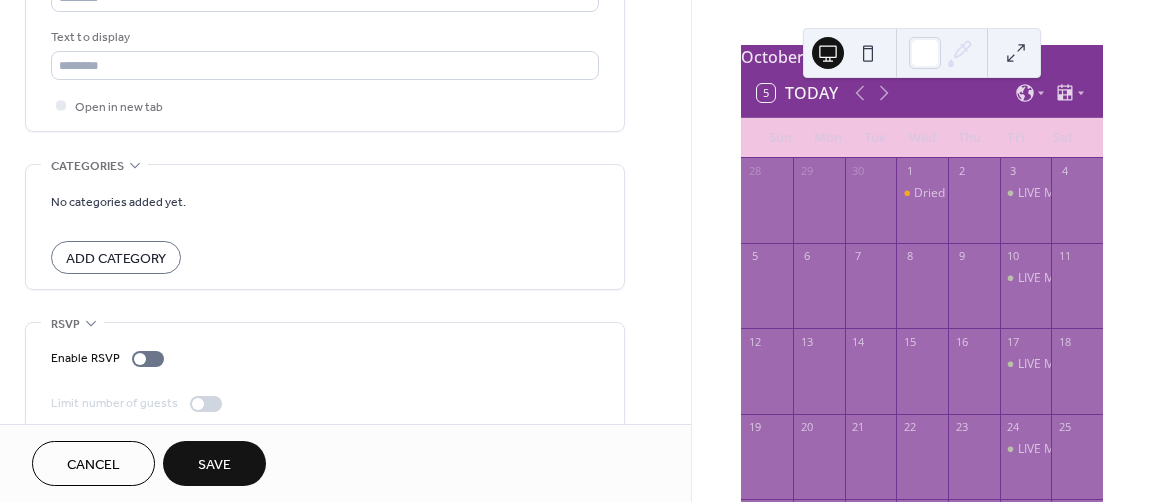 scroll, scrollTop: 1206, scrollLeft: 0, axis: vertical 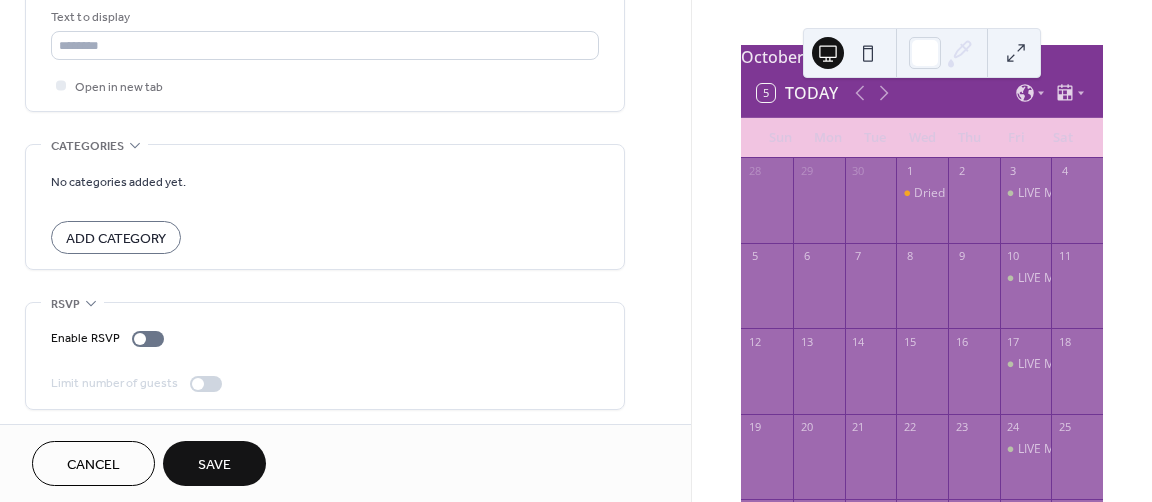 click on "Save" at bounding box center [214, 465] 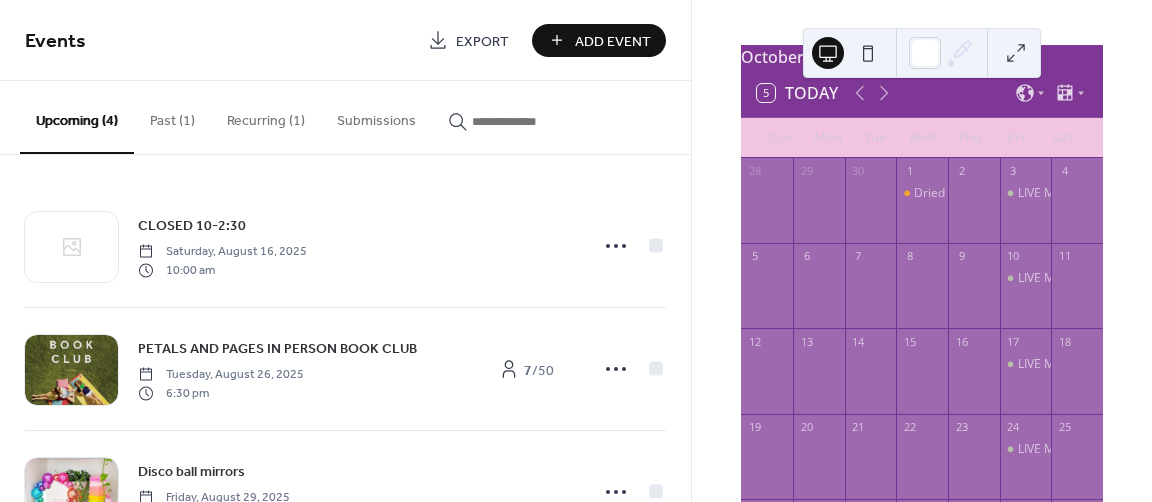 click on "Add Event" at bounding box center [613, 41] 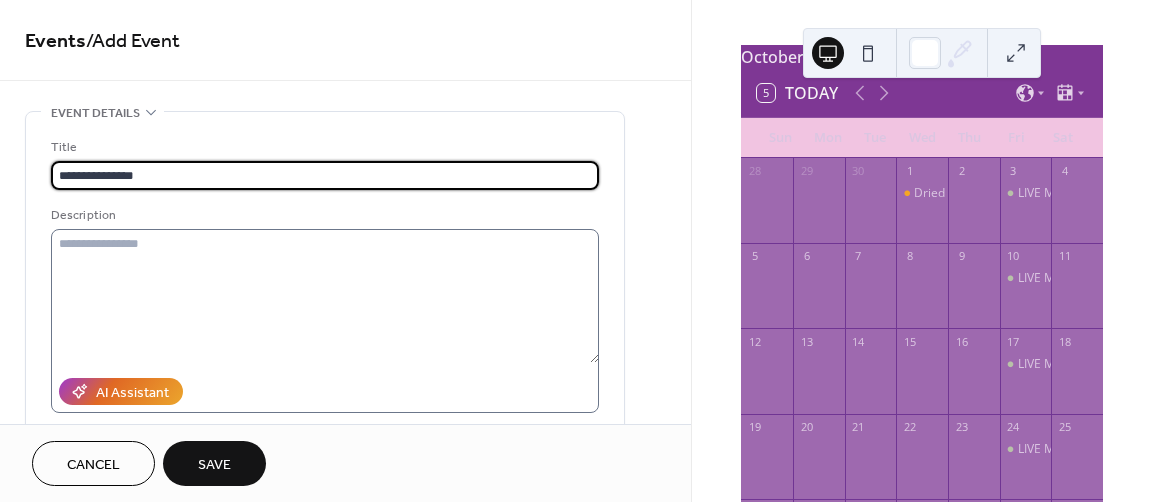 type on "**********" 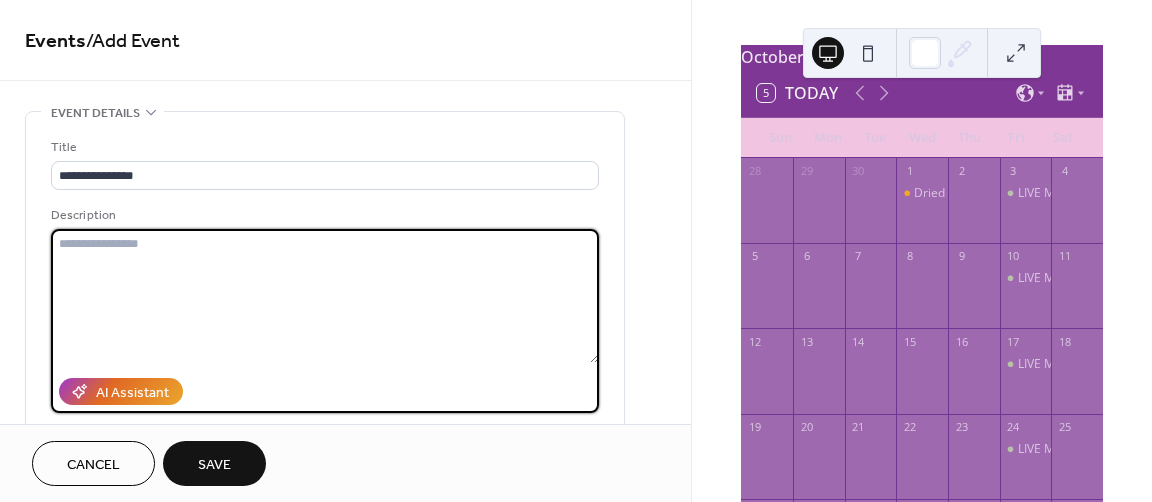 click at bounding box center (325, 296) 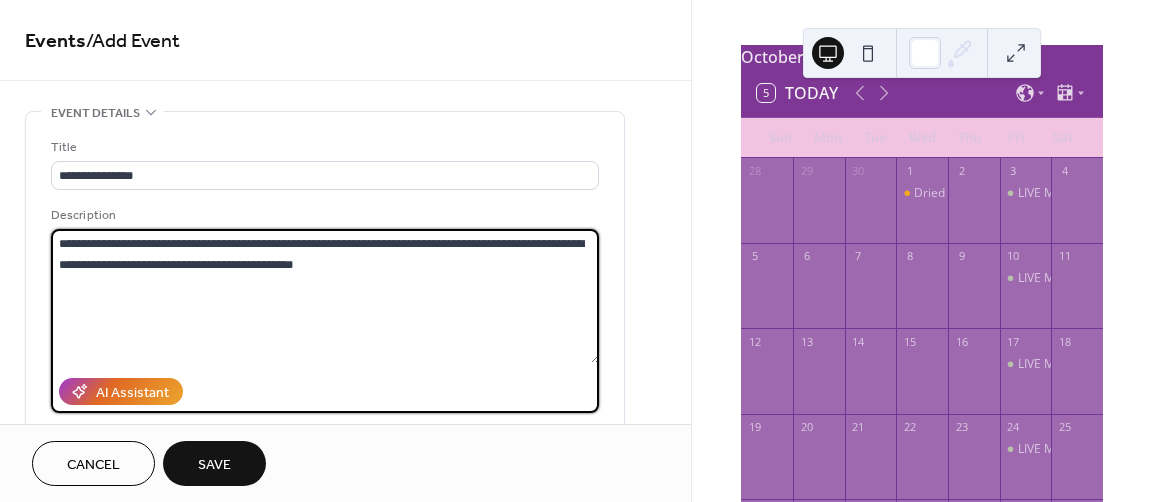 click on "**********" at bounding box center [325, 296] 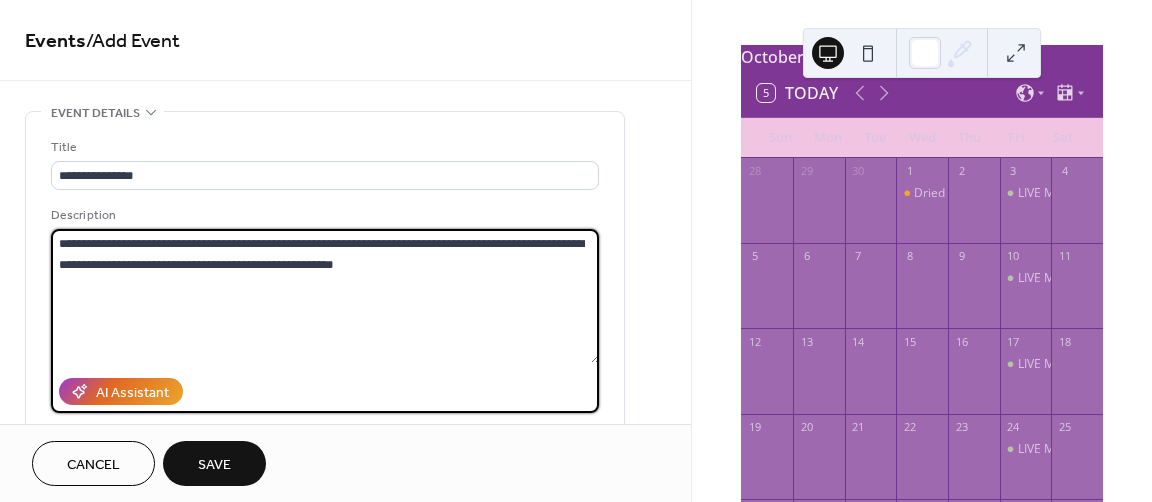 click on "**********" at bounding box center (325, 296) 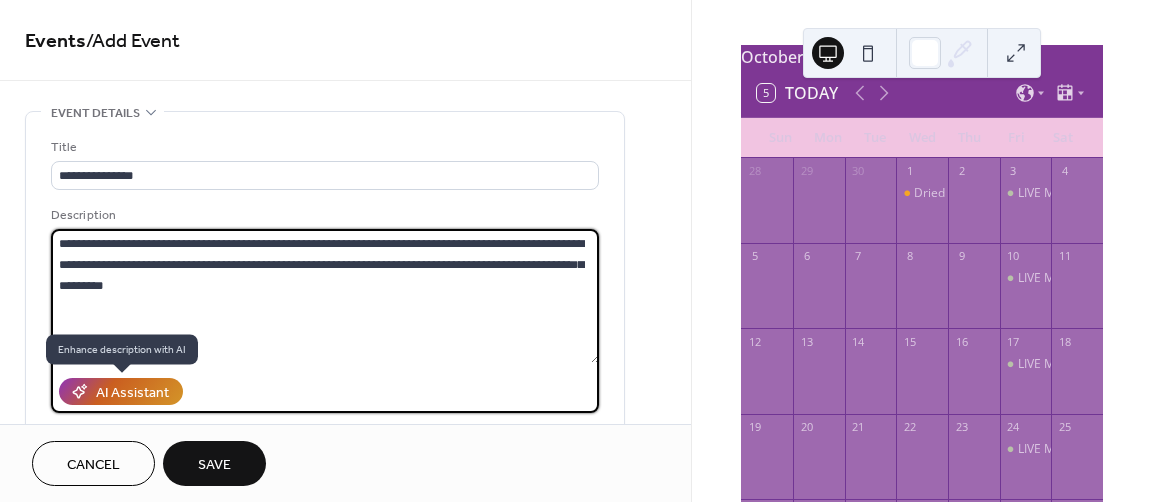 type on "**********" 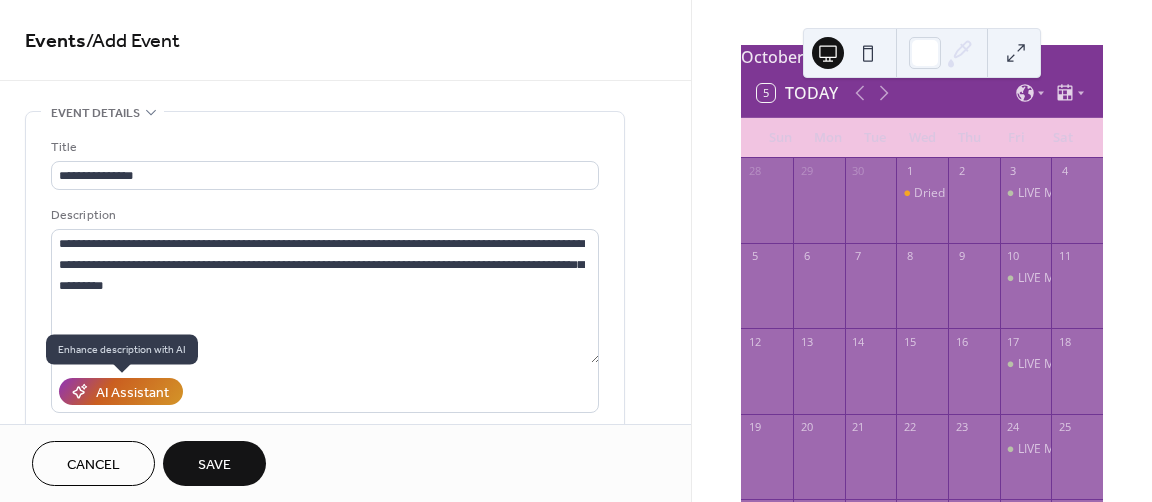 click on "AI Assistant" at bounding box center (132, 393) 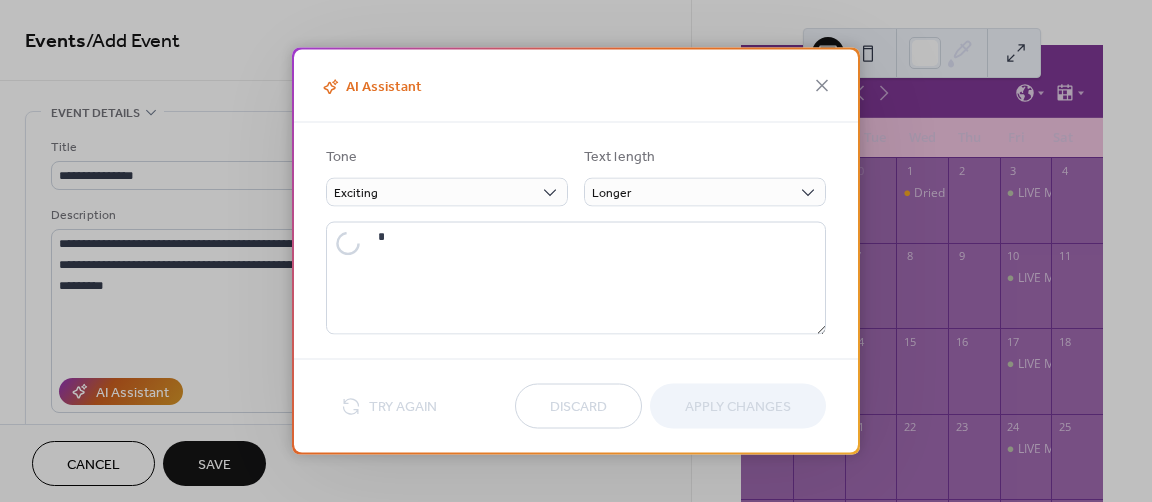type on "**********" 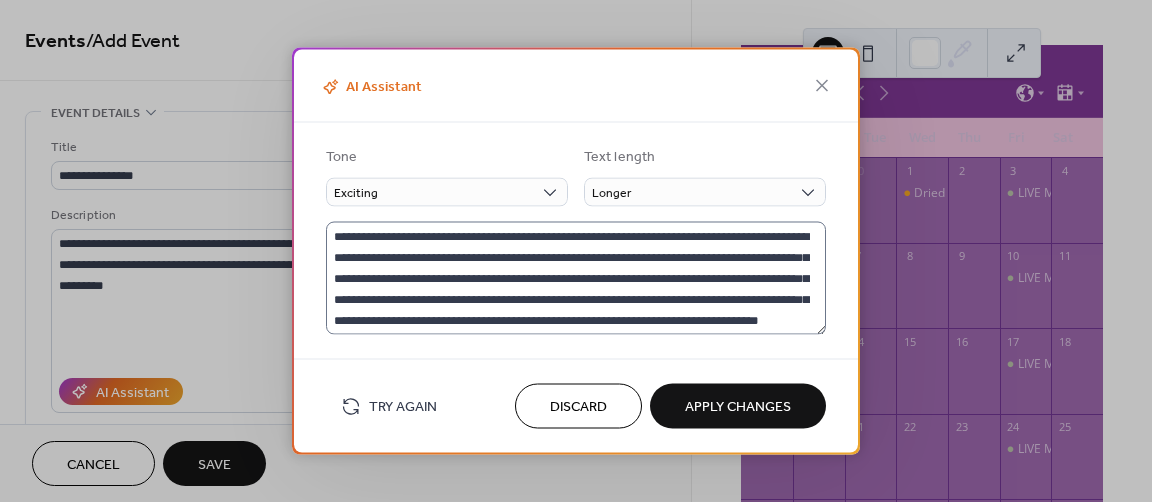 scroll, scrollTop: 20, scrollLeft: 0, axis: vertical 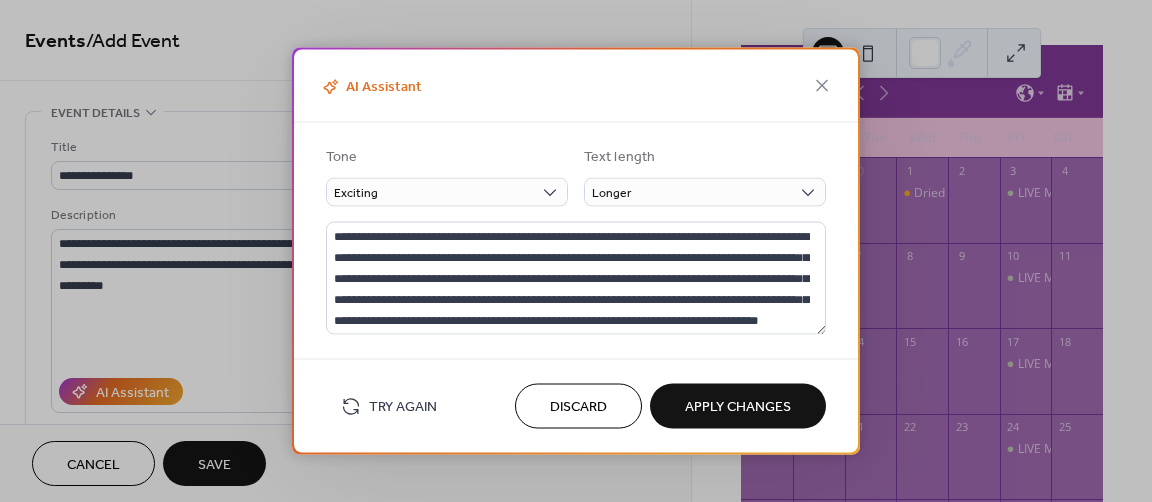 click on "Apply Changes" at bounding box center (738, 407) 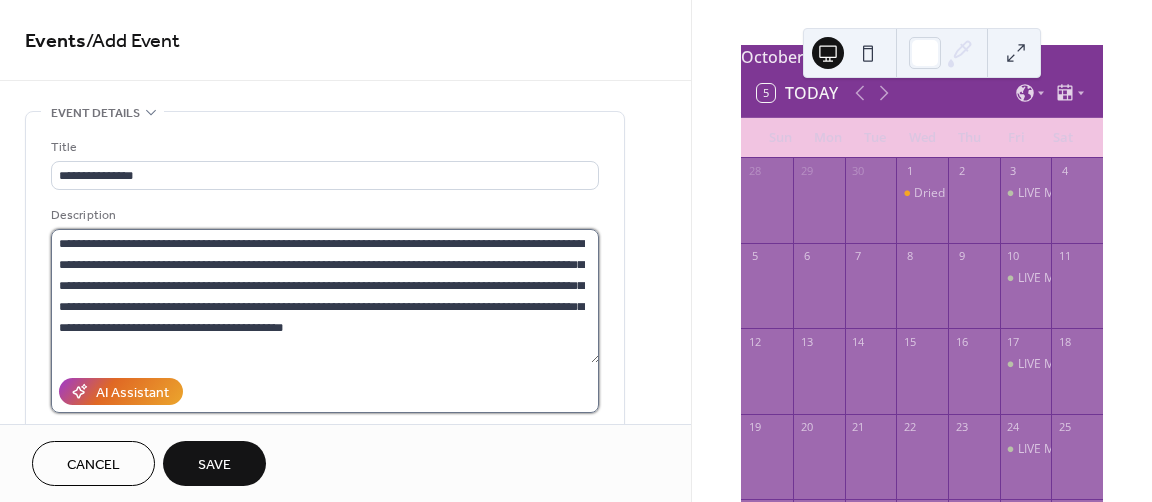 click on "**********" at bounding box center [325, 296] 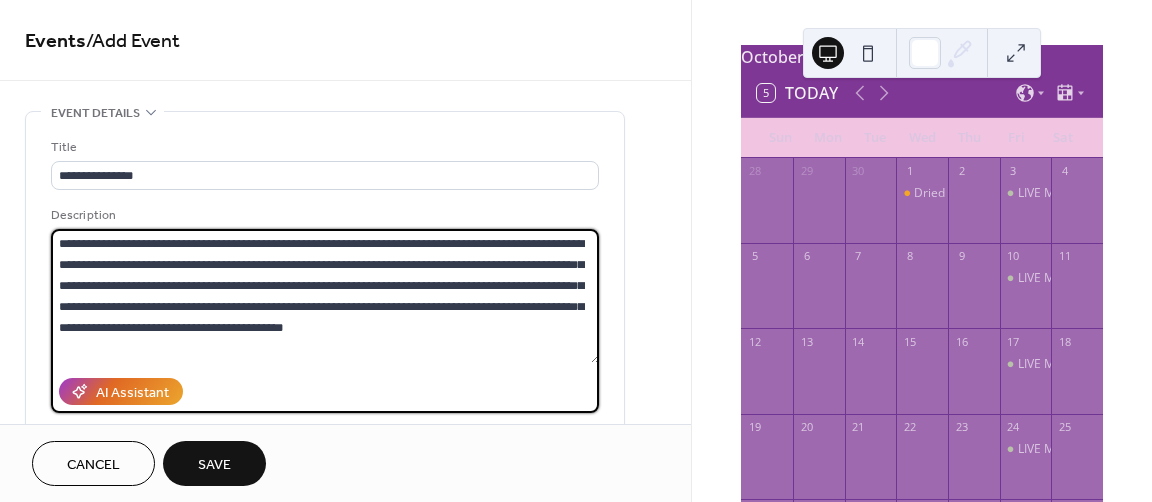 click on "**********" at bounding box center (325, 296) 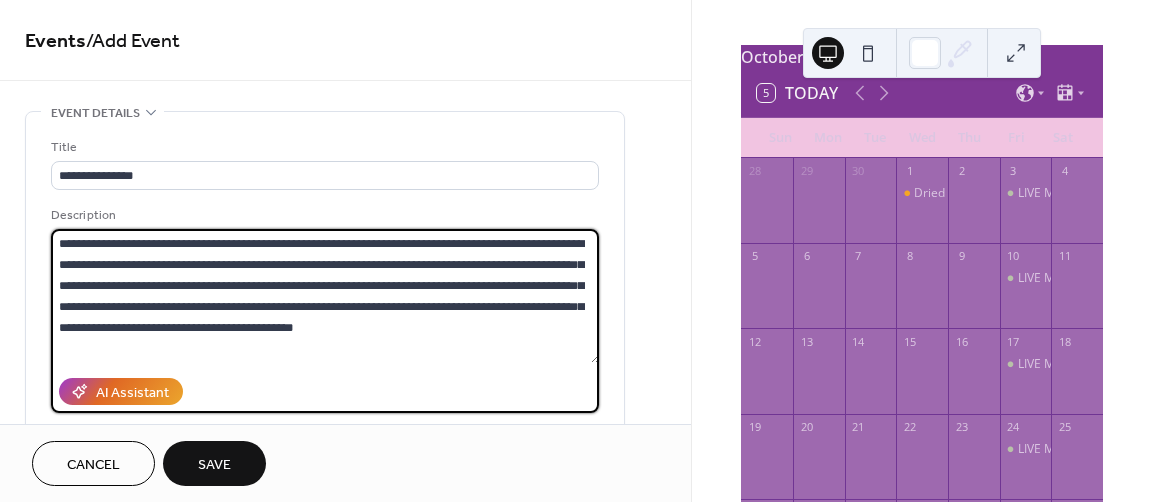 scroll, scrollTop: 18, scrollLeft: 0, axis: vertical 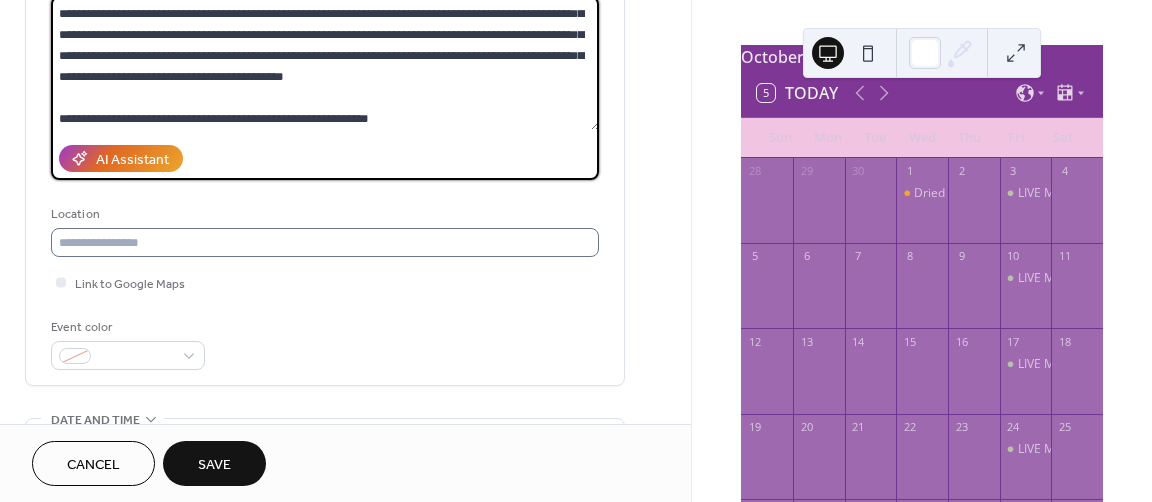 type on "**********" 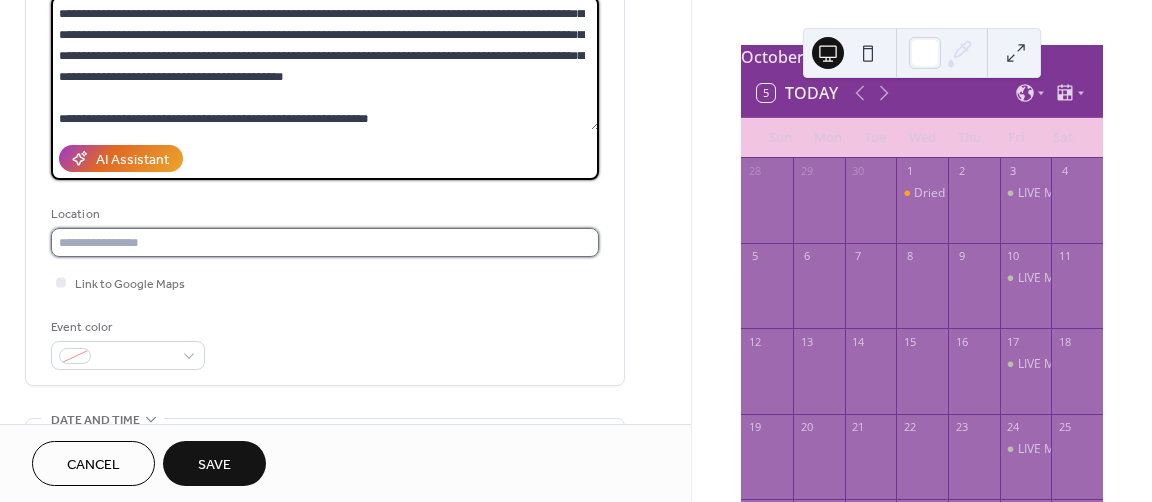 click at bounding box center [325, 242] 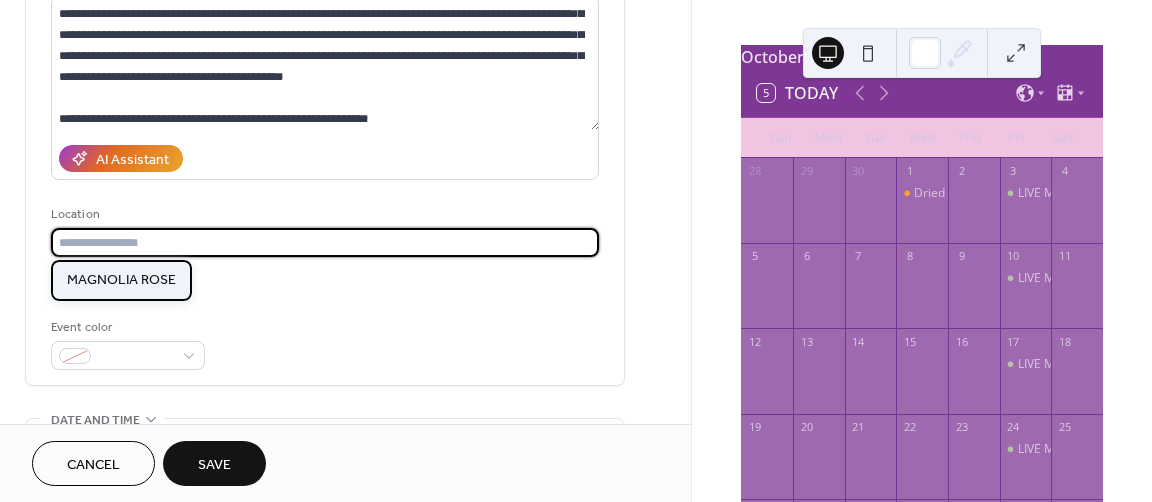 click on "MAGNOLIA ROSE" at bounding box center [121, 280] 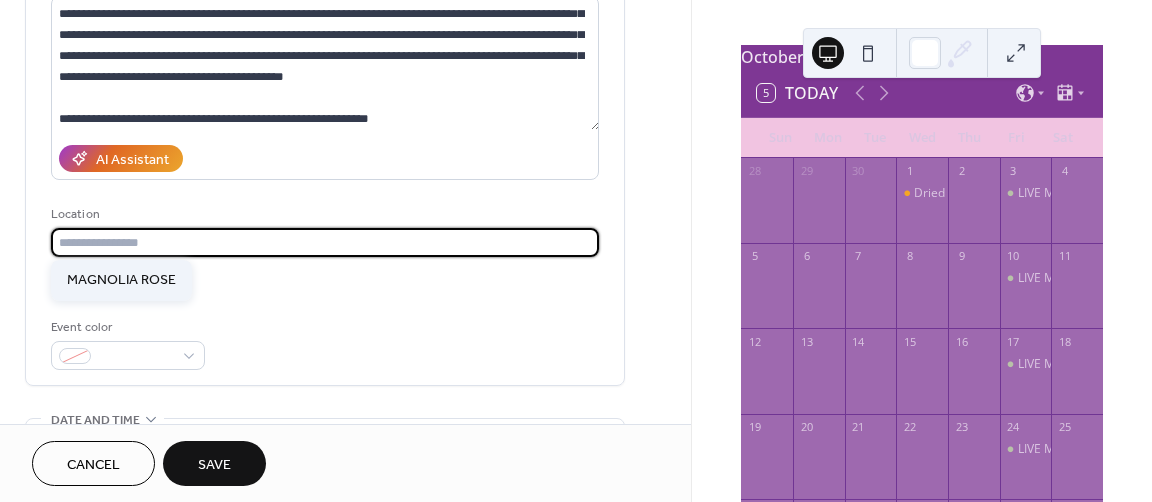 type on "**********" 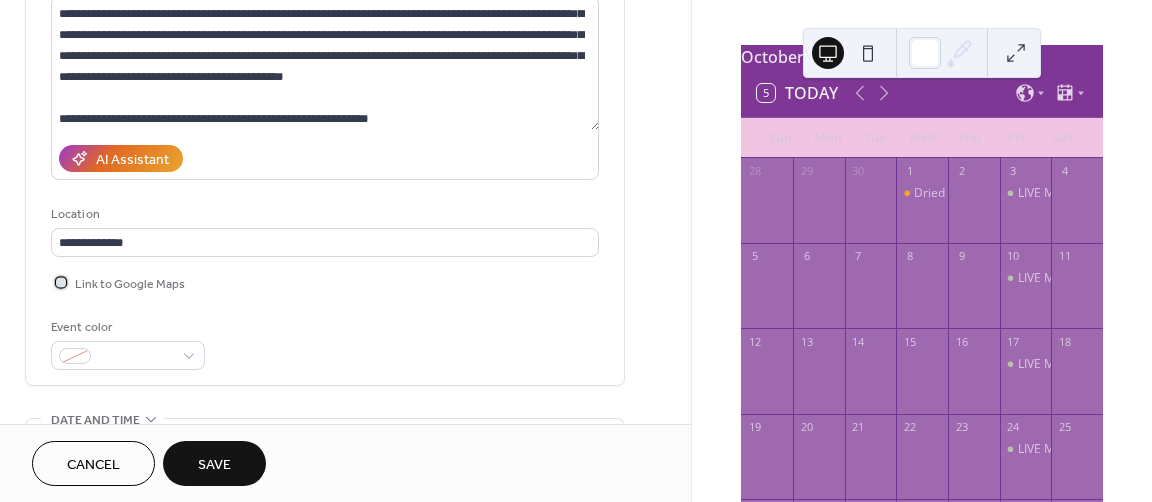 click at bounding box center (61, 282) 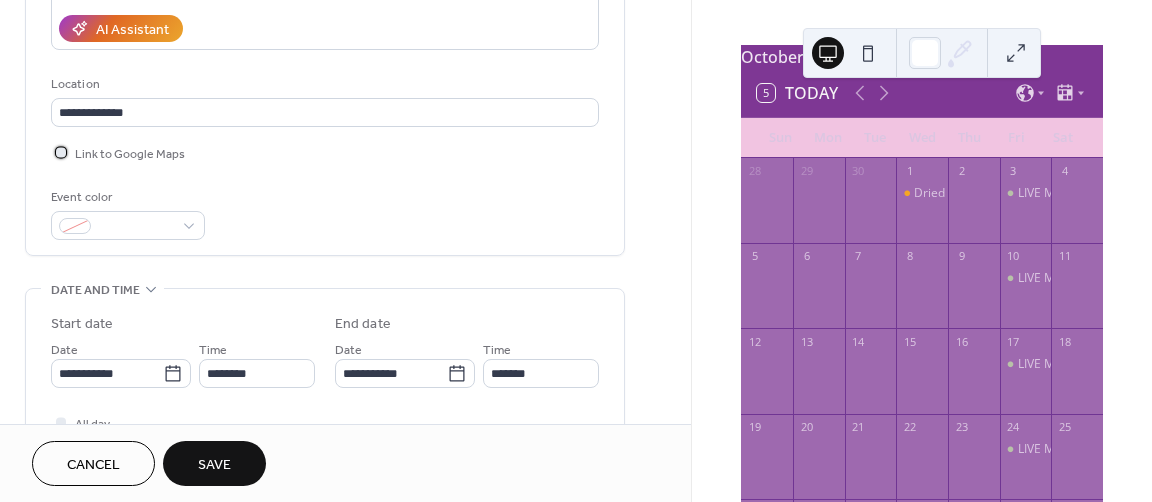 scroll, scrollTop: 383, scrollLeft: 0, axis: vertical 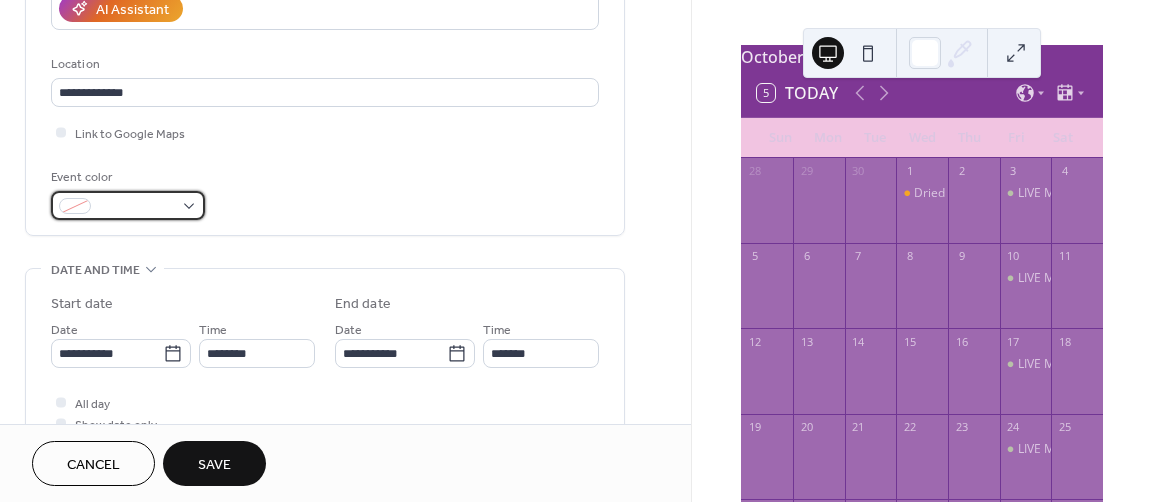 click at bounding box center (128, 205) 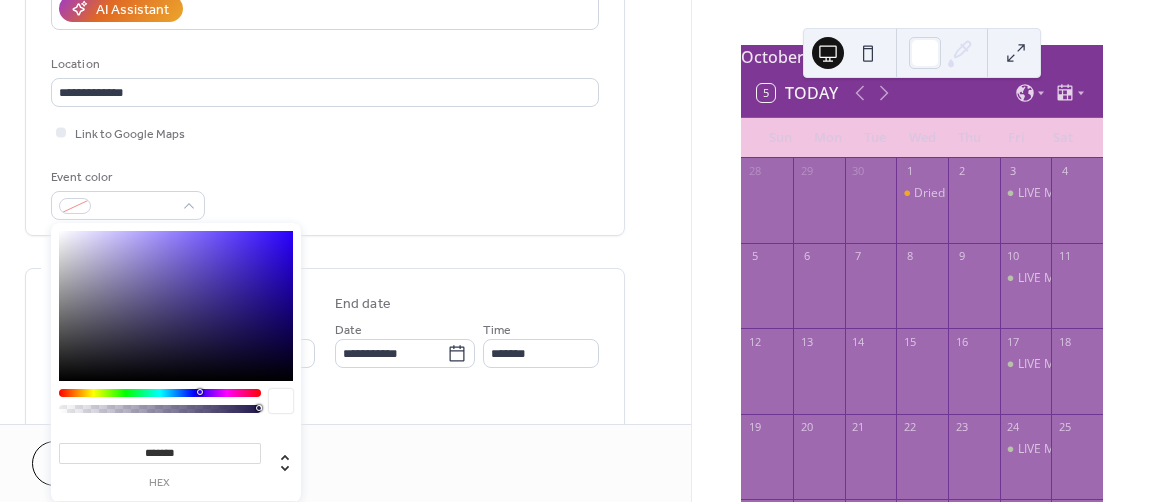 click at bounding box center [176, 306] 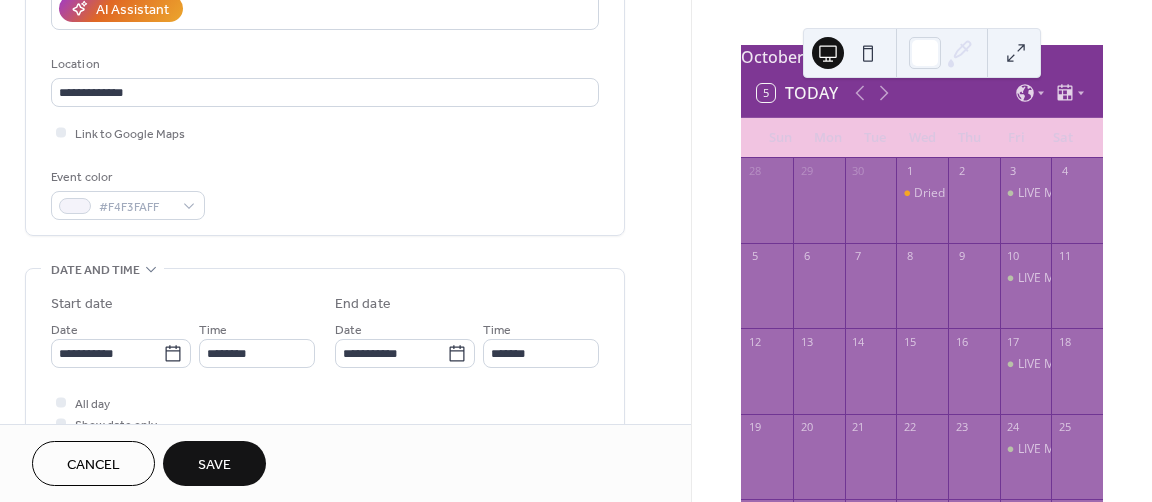 click on "**********" at bounding box center [345, 490] 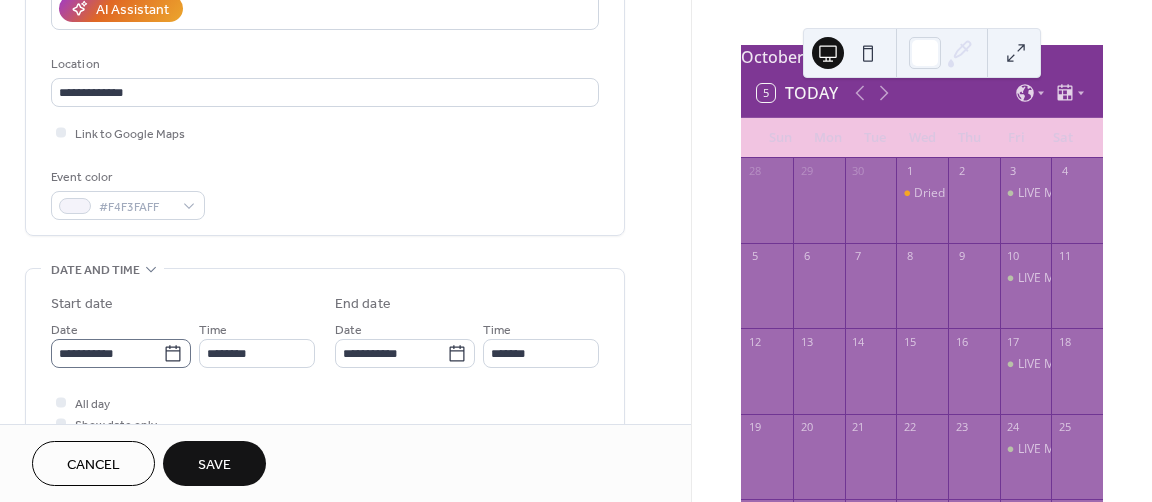 click 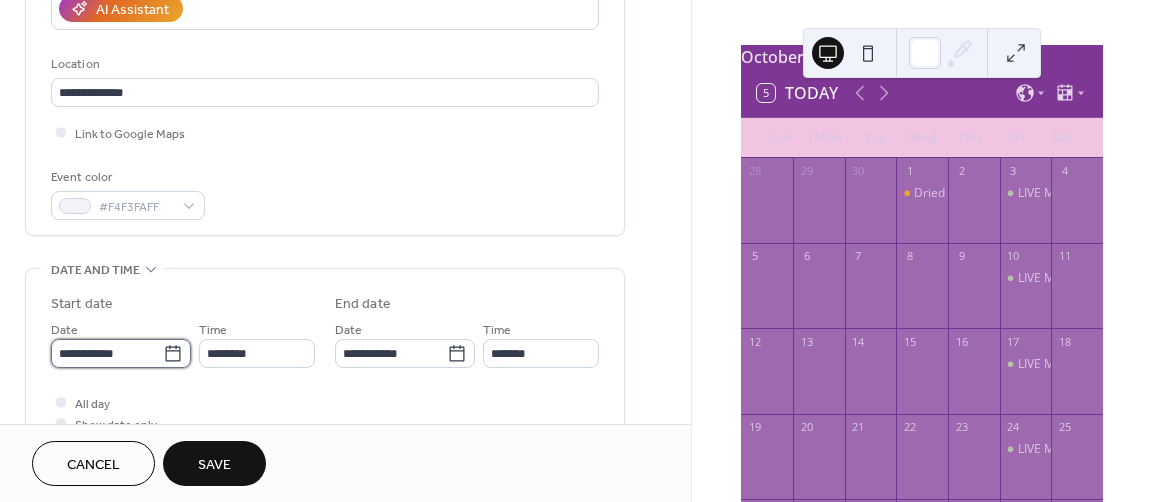click on "**********" at bounding box center [107, 353] 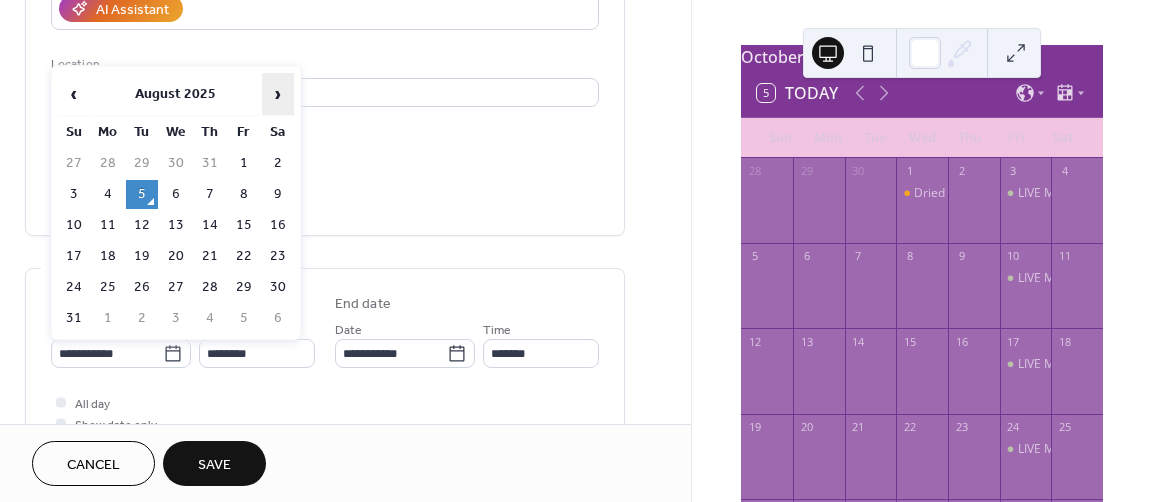 click on "›" at bounding box center (278, 94) 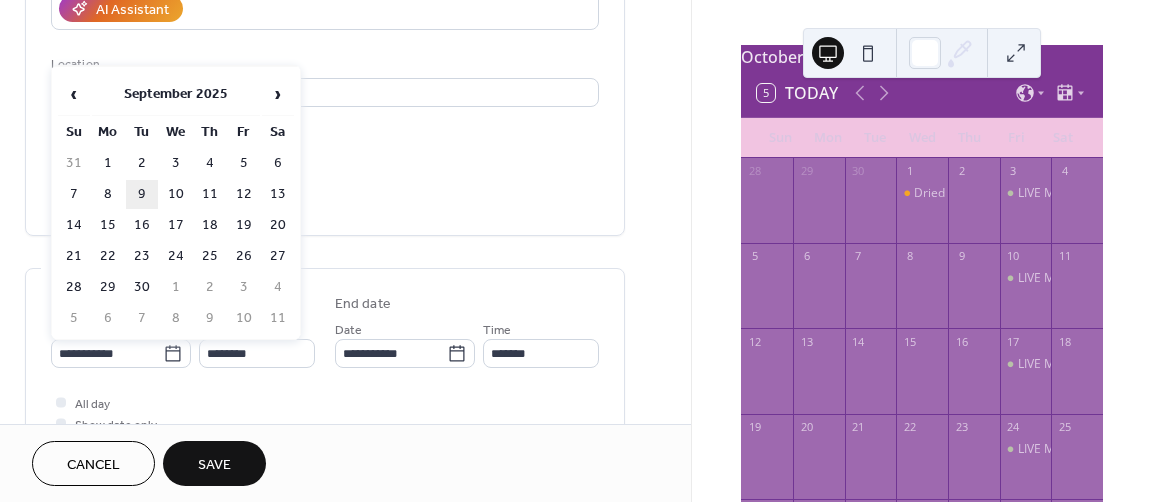 click on "9" at bounding box center (142, 194) 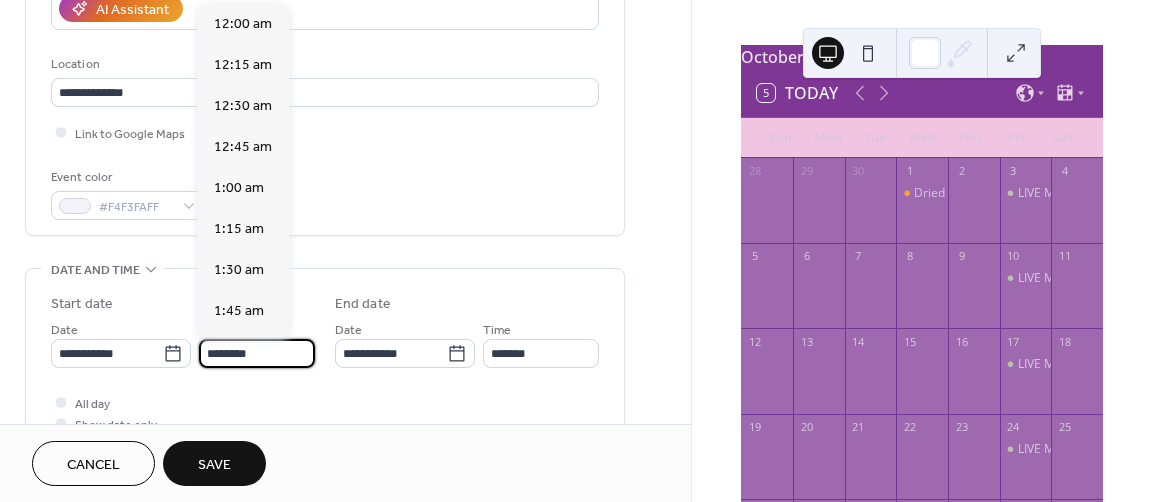 click on "********" at bounding box center [257, 353] 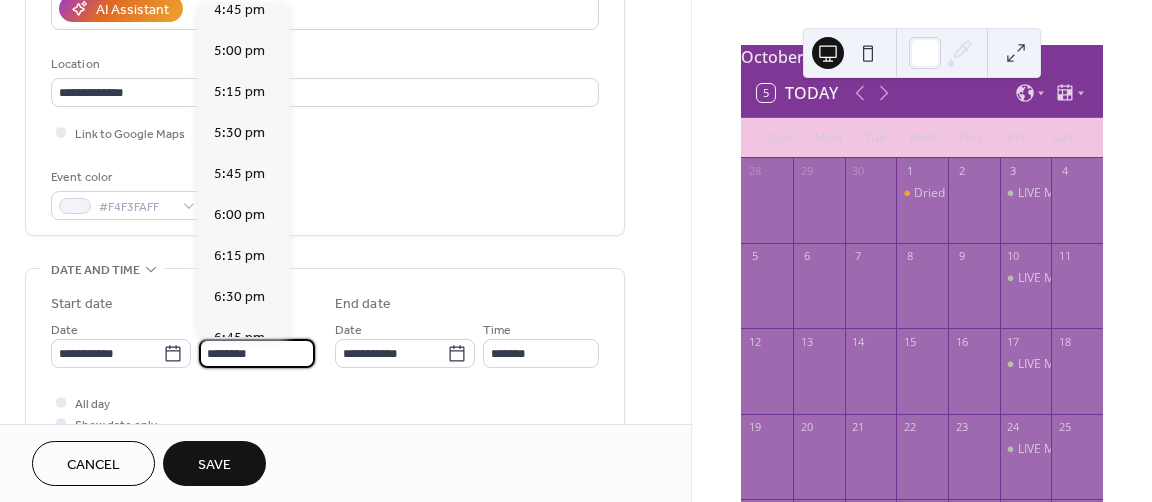 scroll, scrollTop: 2763, scrollLeft: 0, axis: vertical 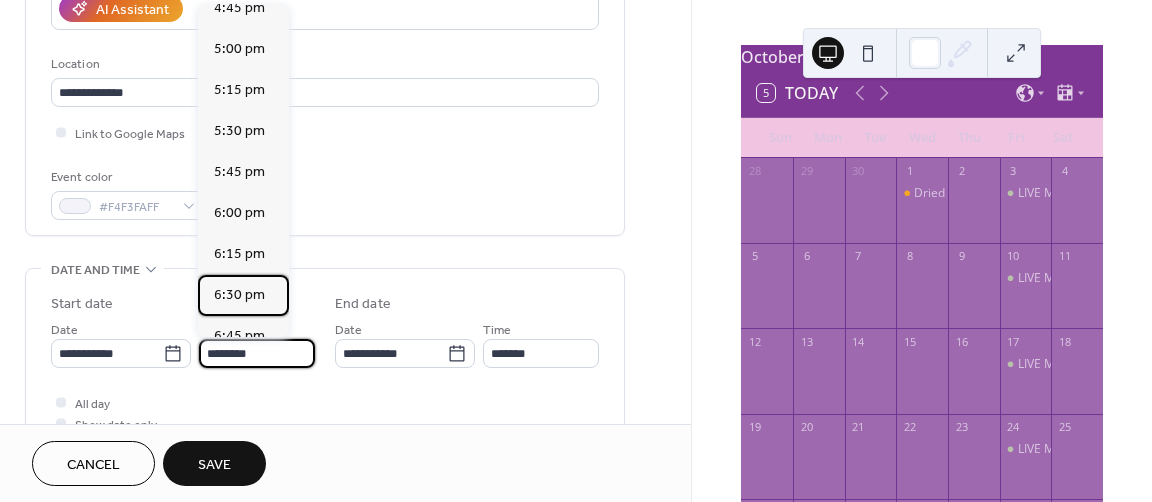 click on "6:30 pm" at bounding box center [239, 295] 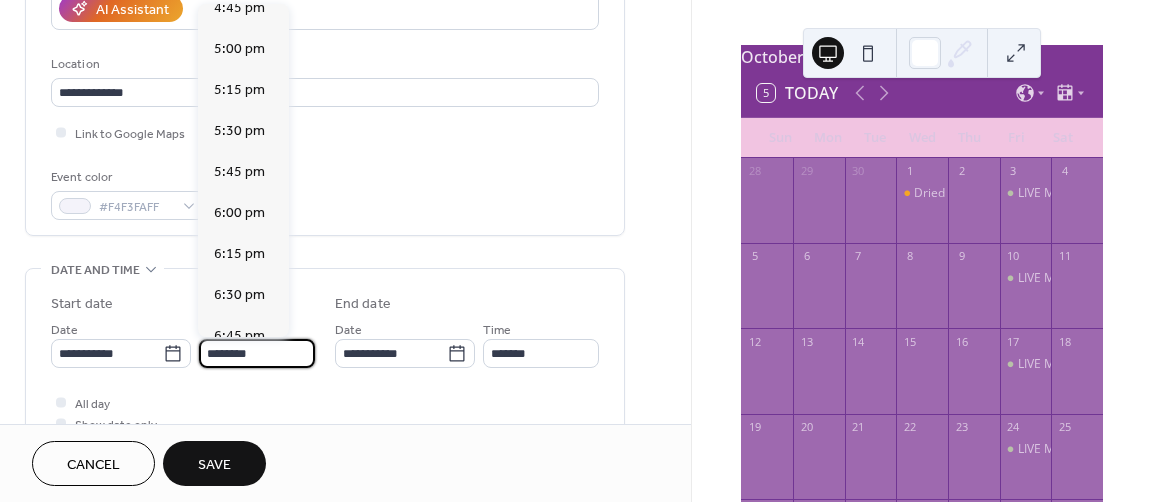 type on "*******" 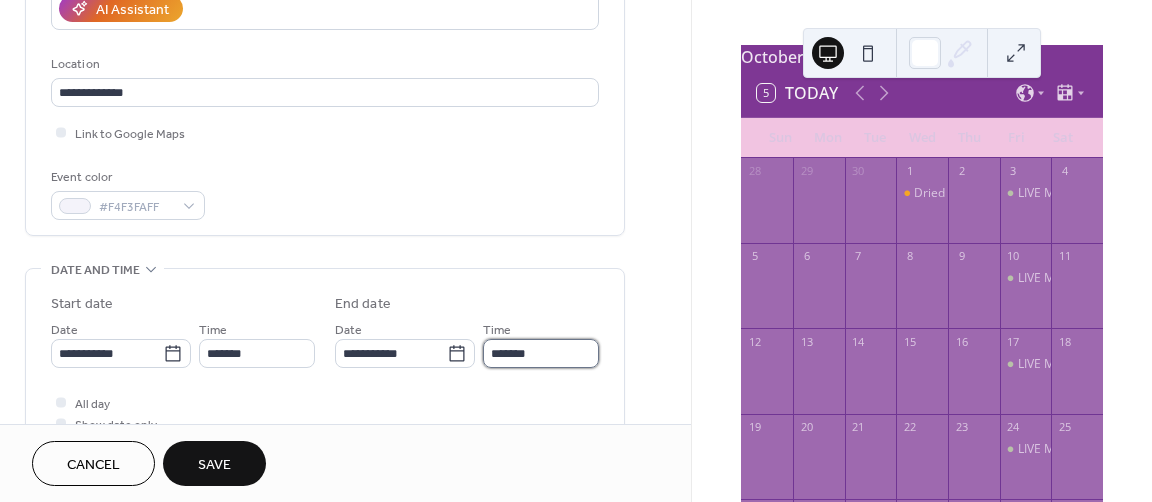 click on "*******" at bounding box center [541, 353] 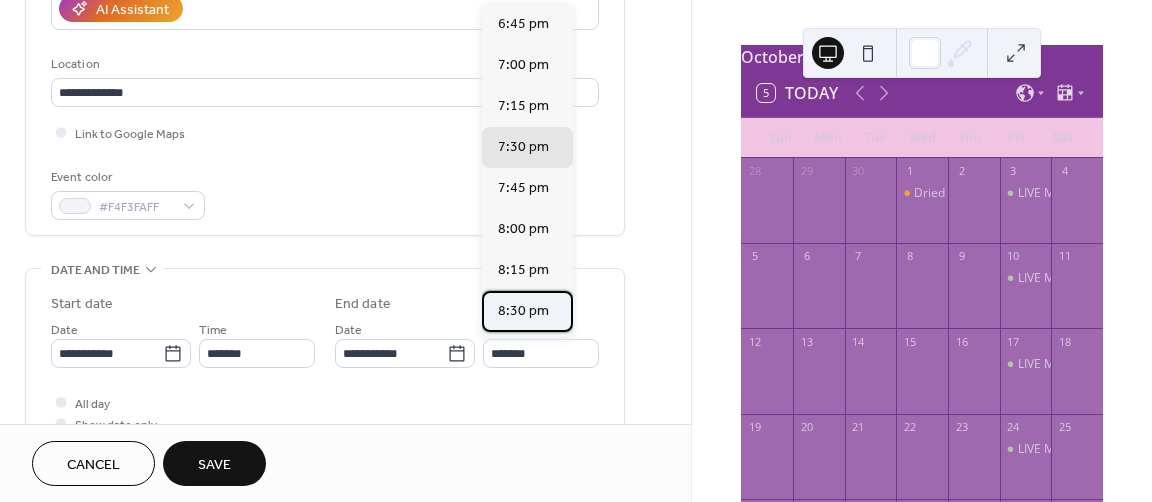 click on "8:30 pm" at bounding box center (523, 311) 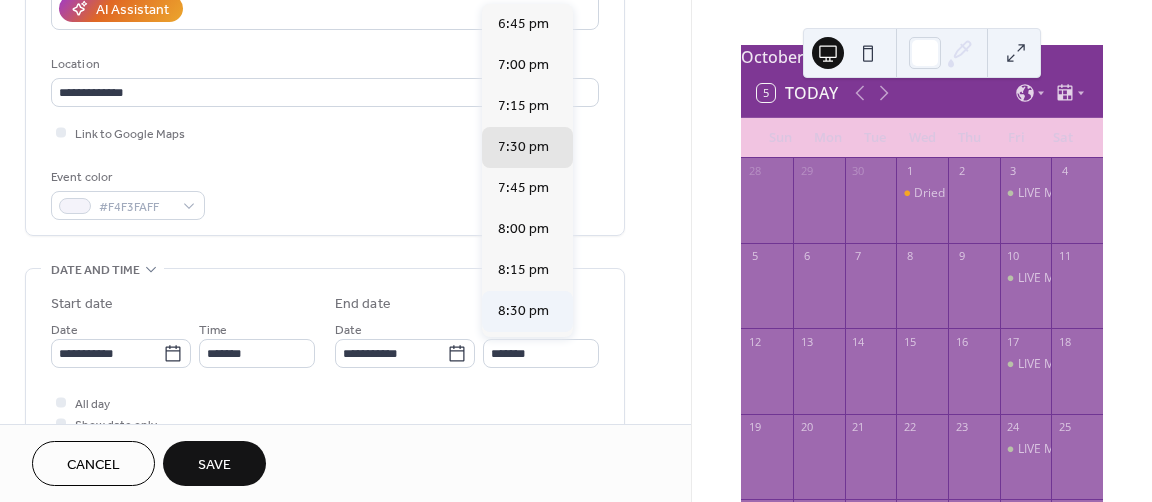 type on "*******" 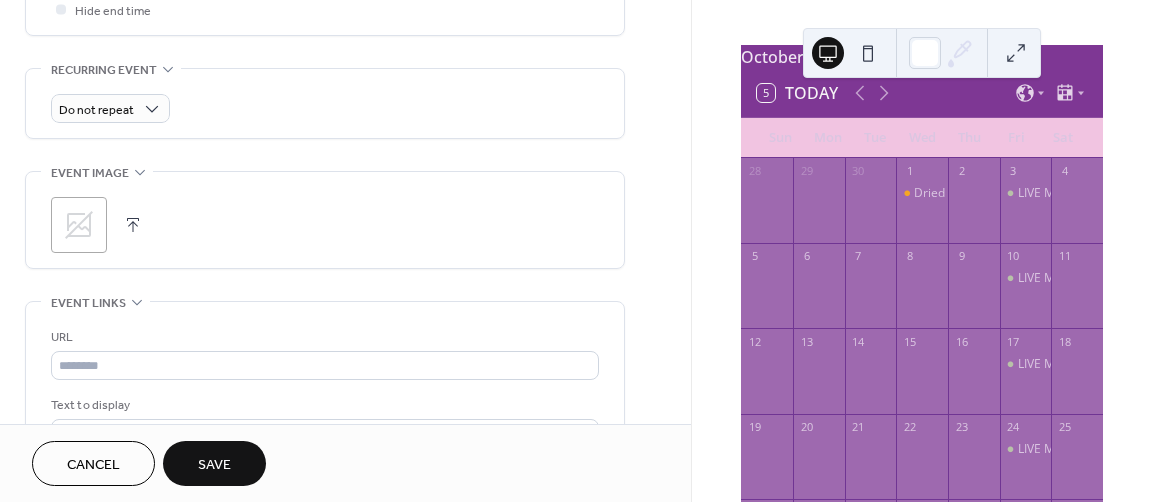scroll, scrollTop: 819, scrollLeft: 0, axis: vertical 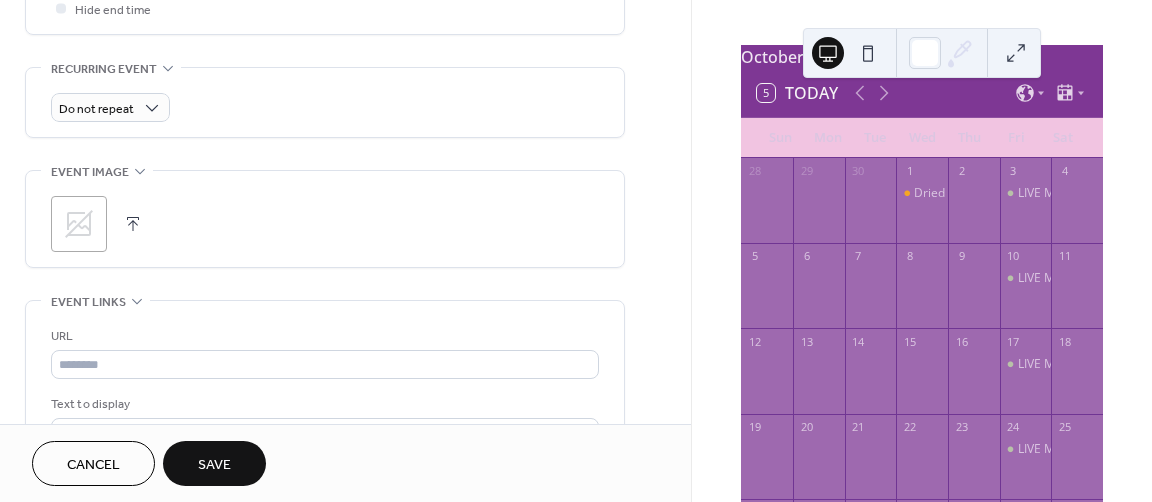 click at bounding box center [133, 224] 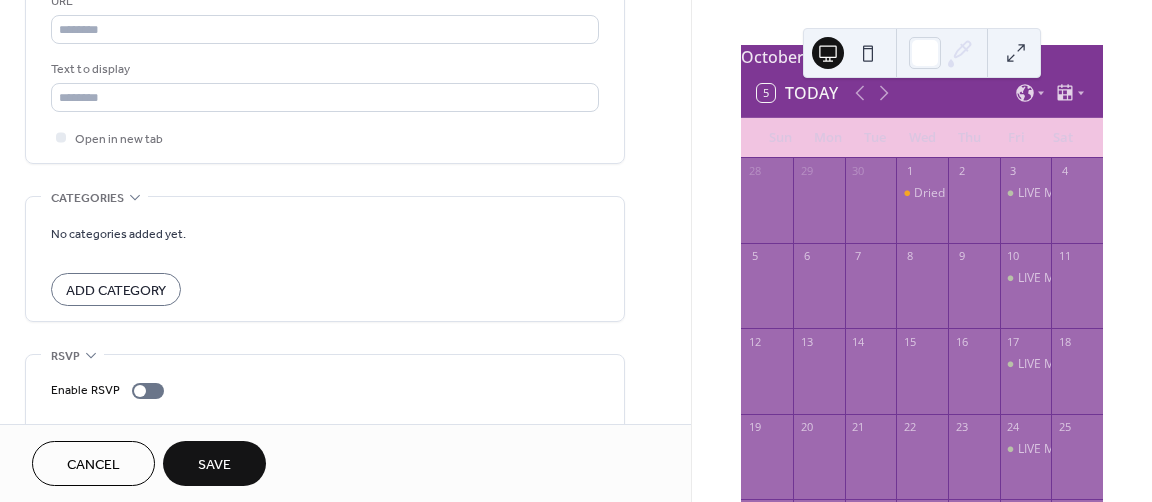 scroll, scrollTop: 1206, scrollLeft: 0, axis: vertical 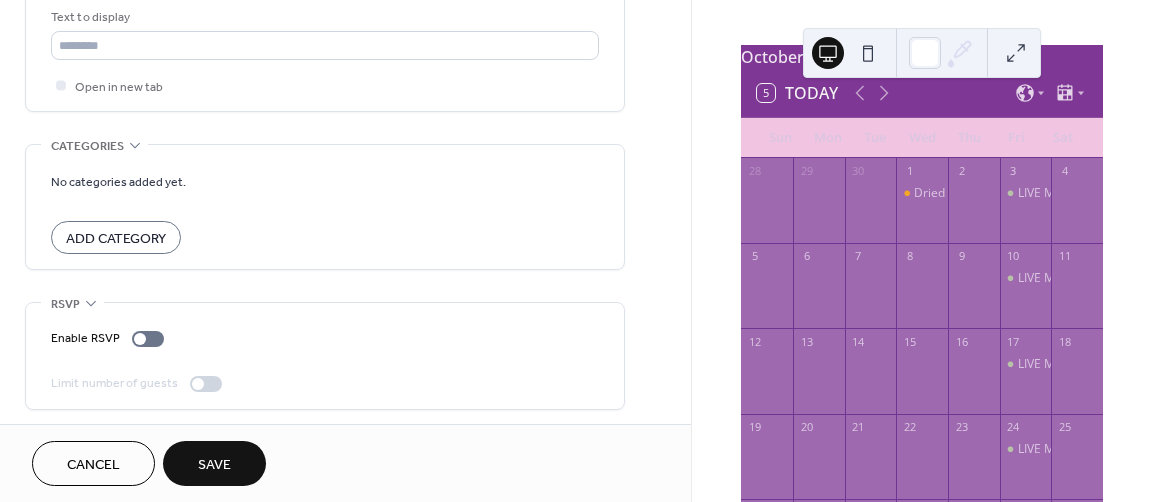click on "Save" at bounding box center [214, 465] 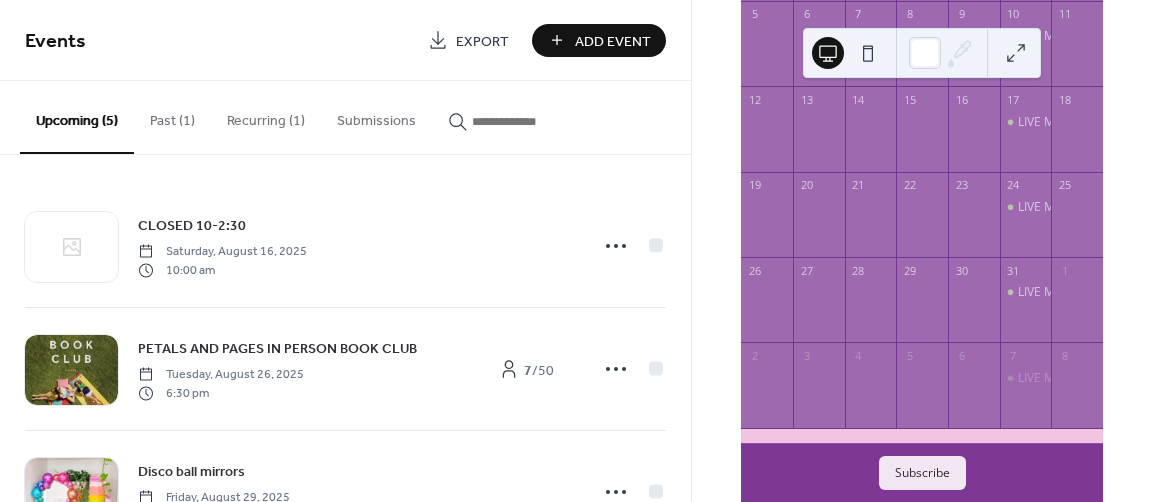 scroll, scrollTop: 316, scrollLeft: 0, axis: vertical 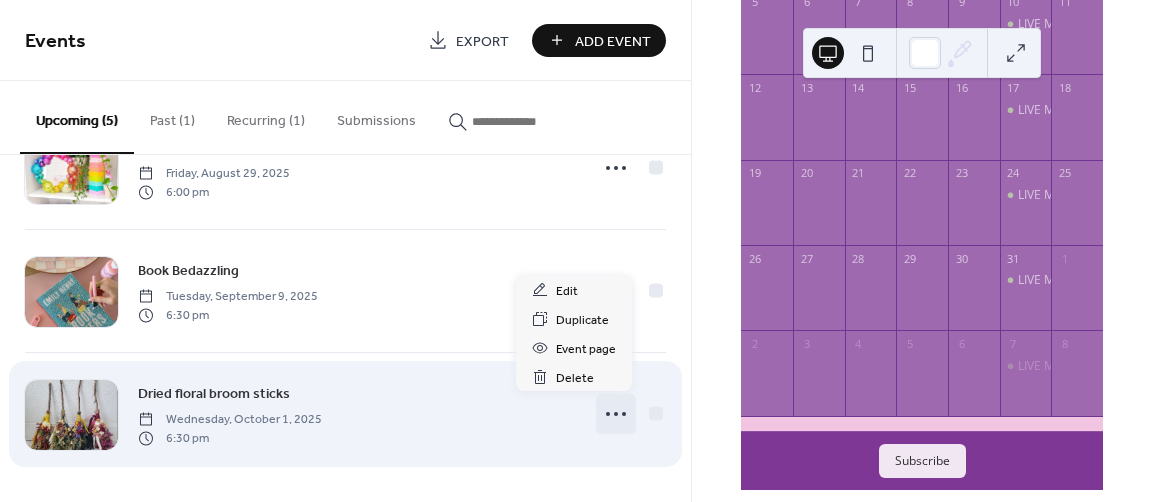 click 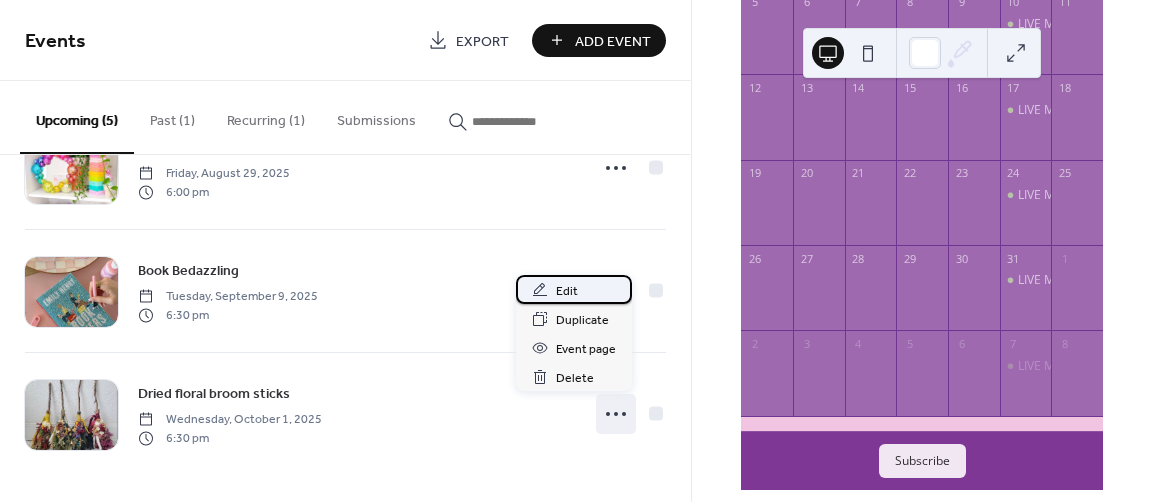 click on "Edit" at bounding box center [567, 291] 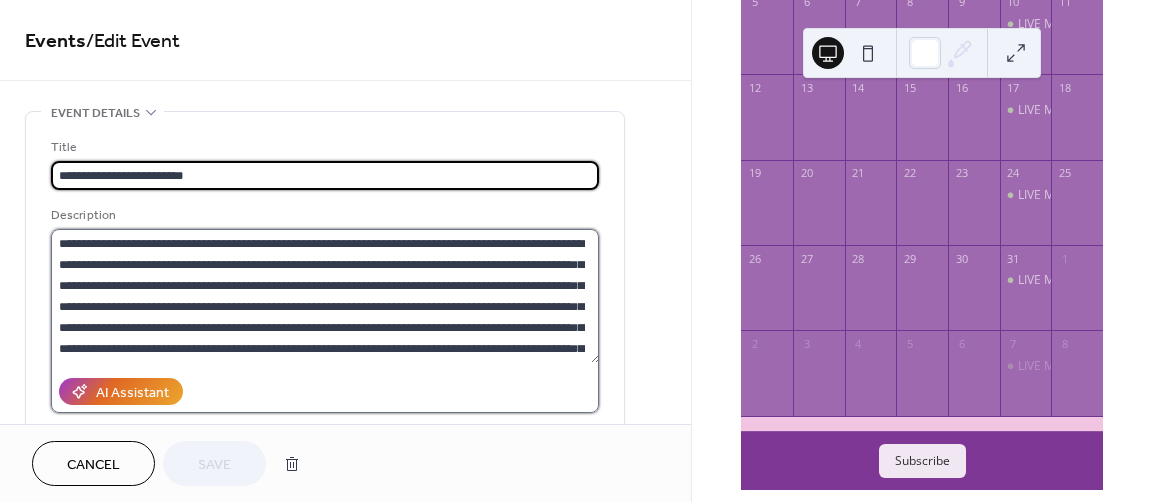 click on "**********" at bounding box center [325, 296] 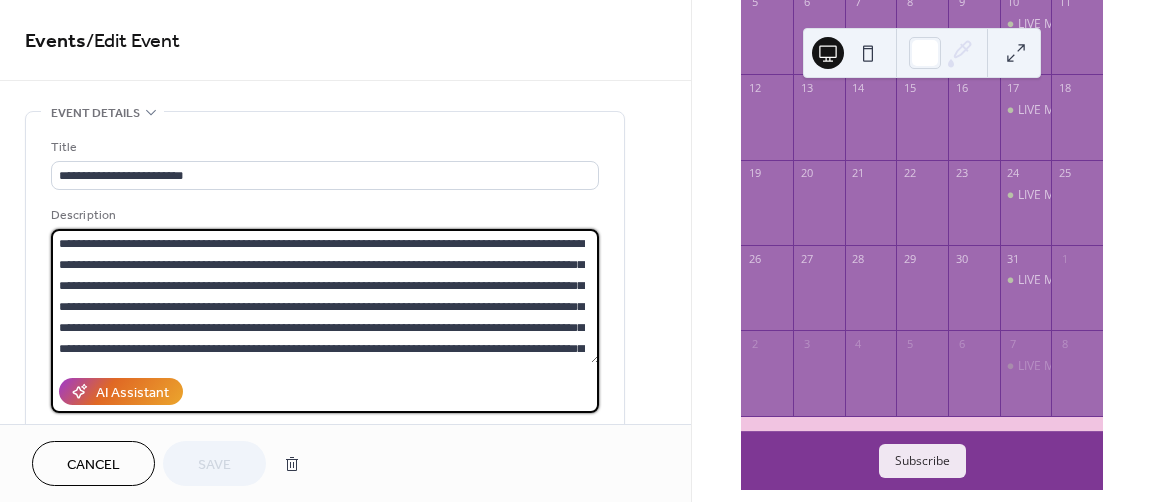 click on "Cancel" at bounding box center (93, 465) 